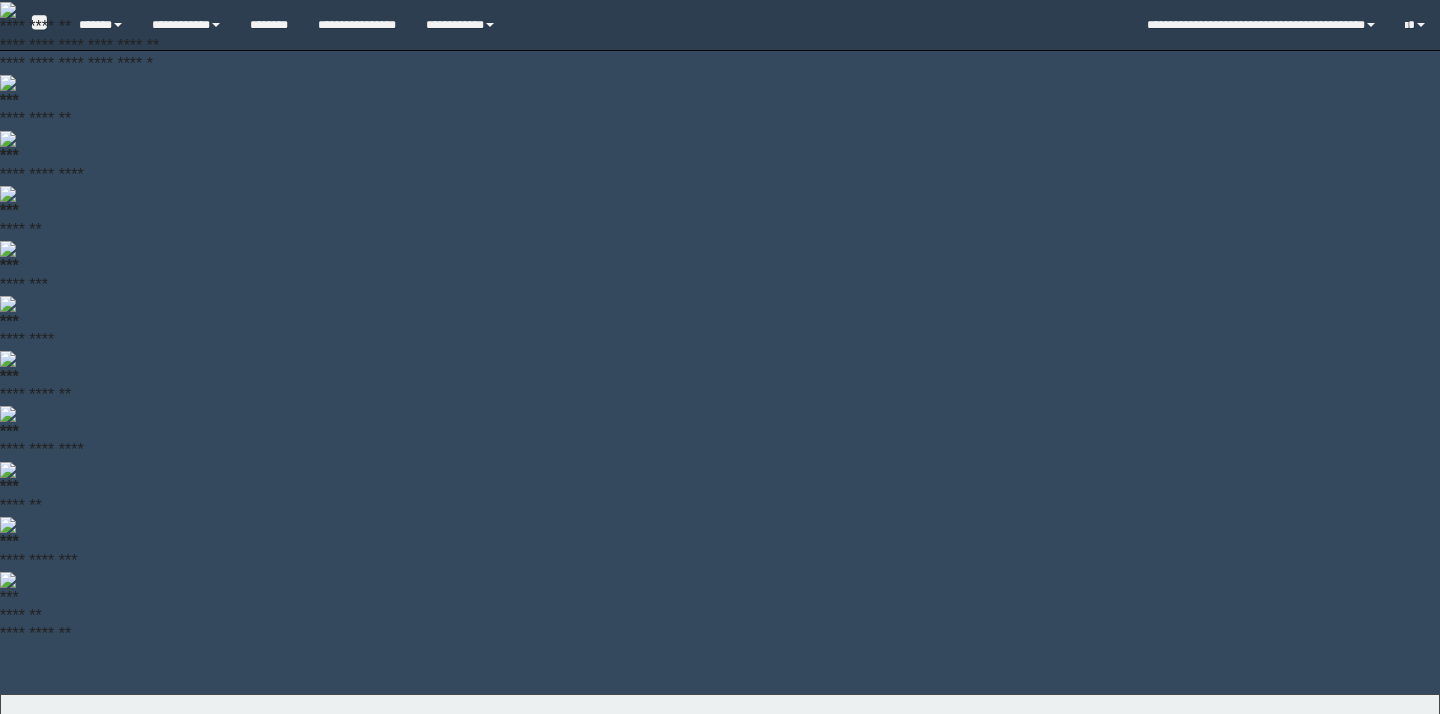 scroll, scrollTop: 0, scrollLeft: 0, axis: both 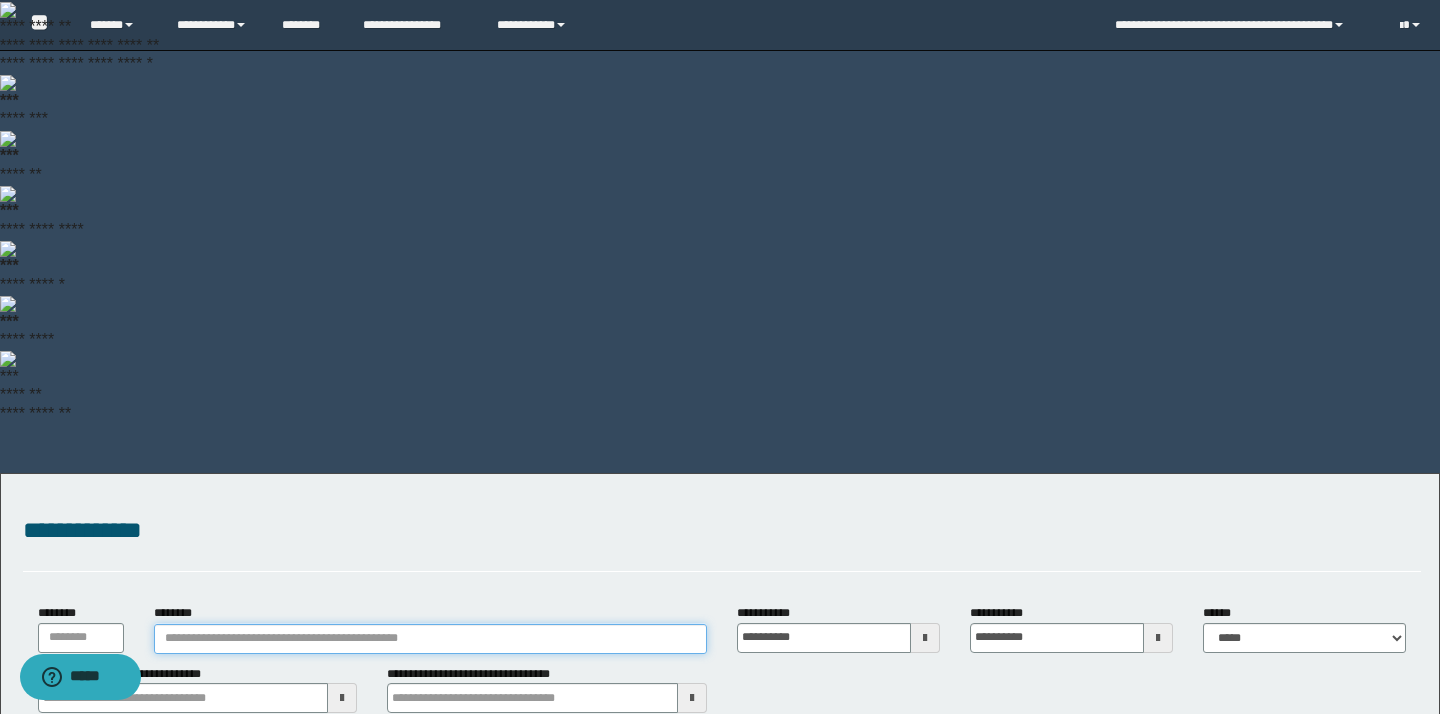 click on "********" at bounding box center (430, 639) 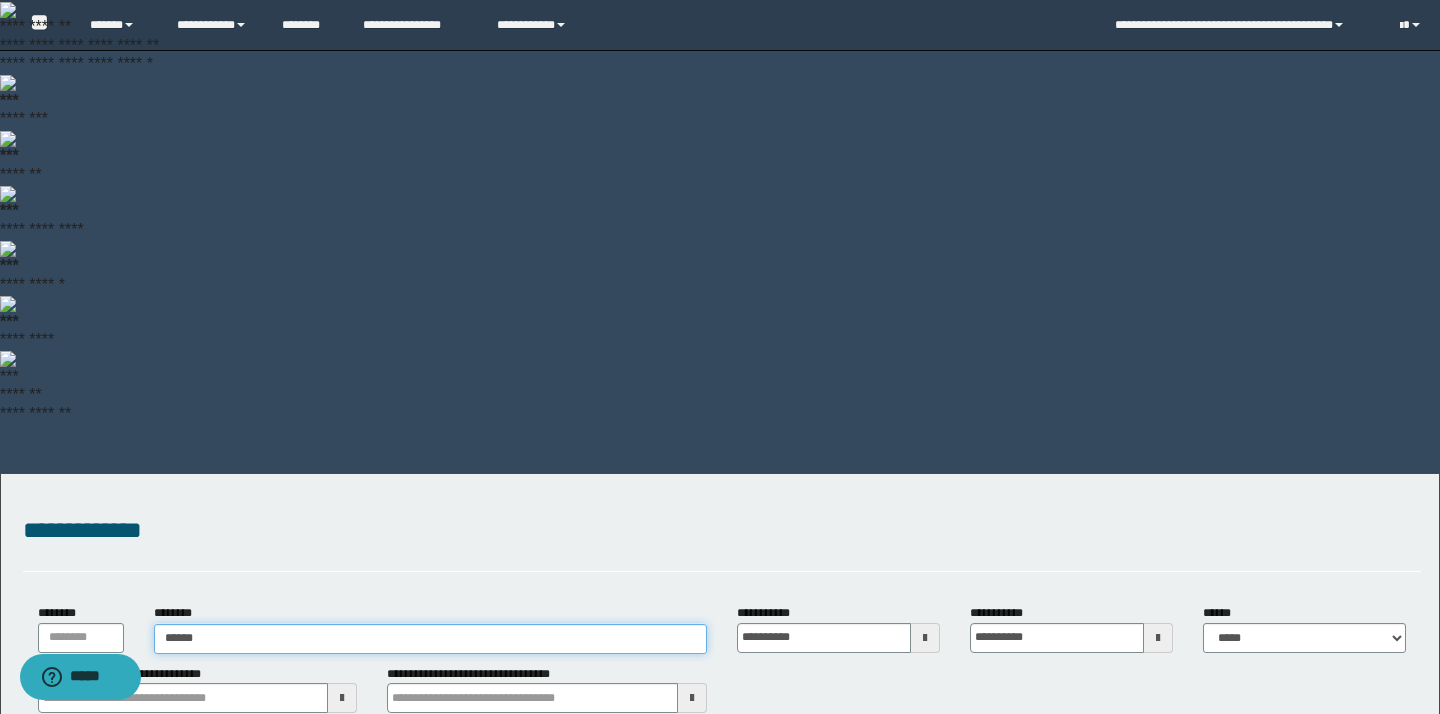 type on "*******" 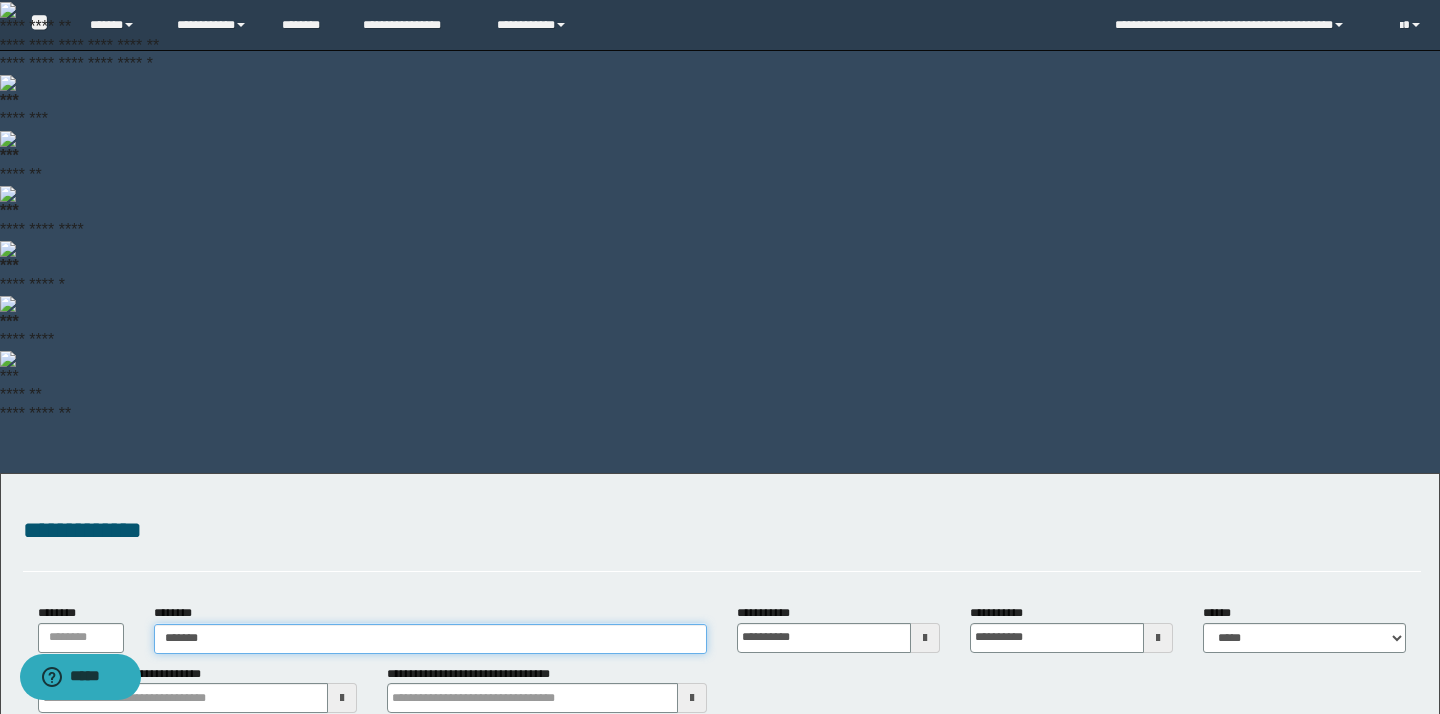 type on "*******" 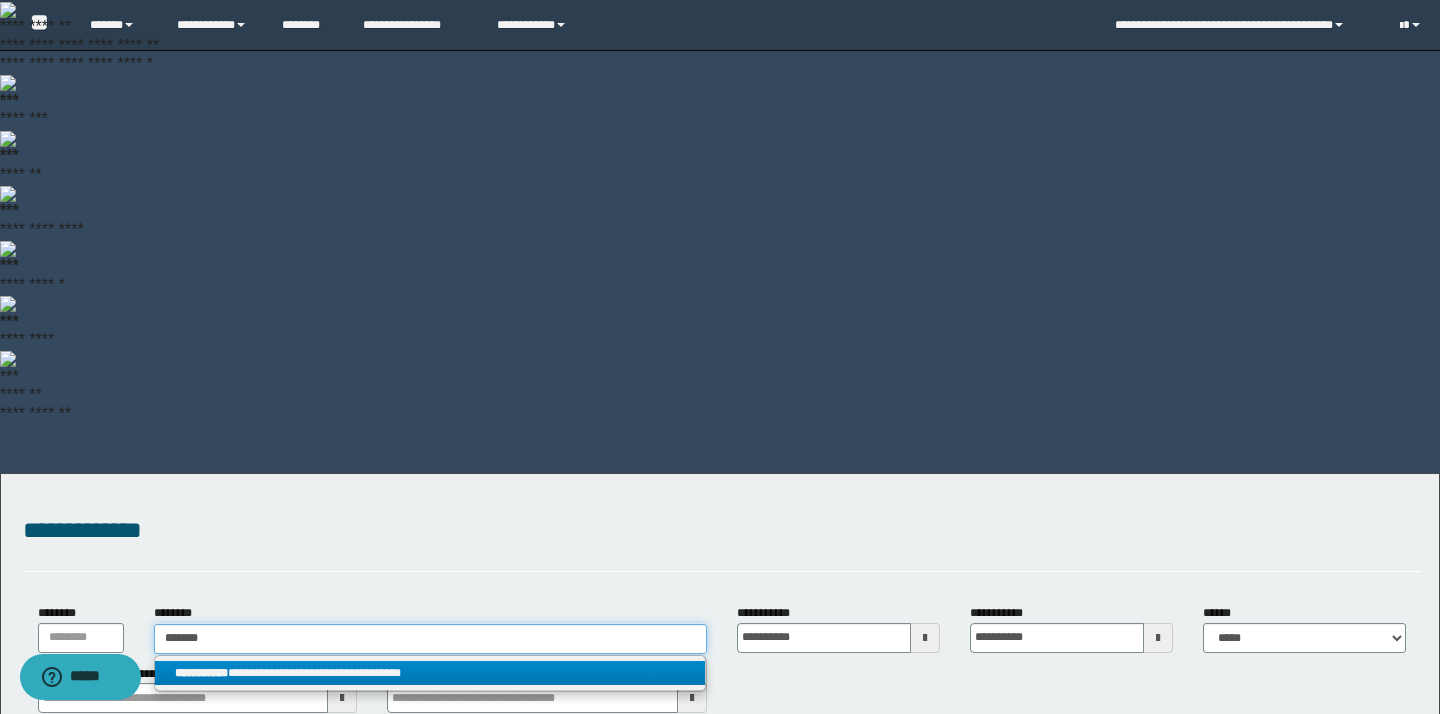 type on "*******" 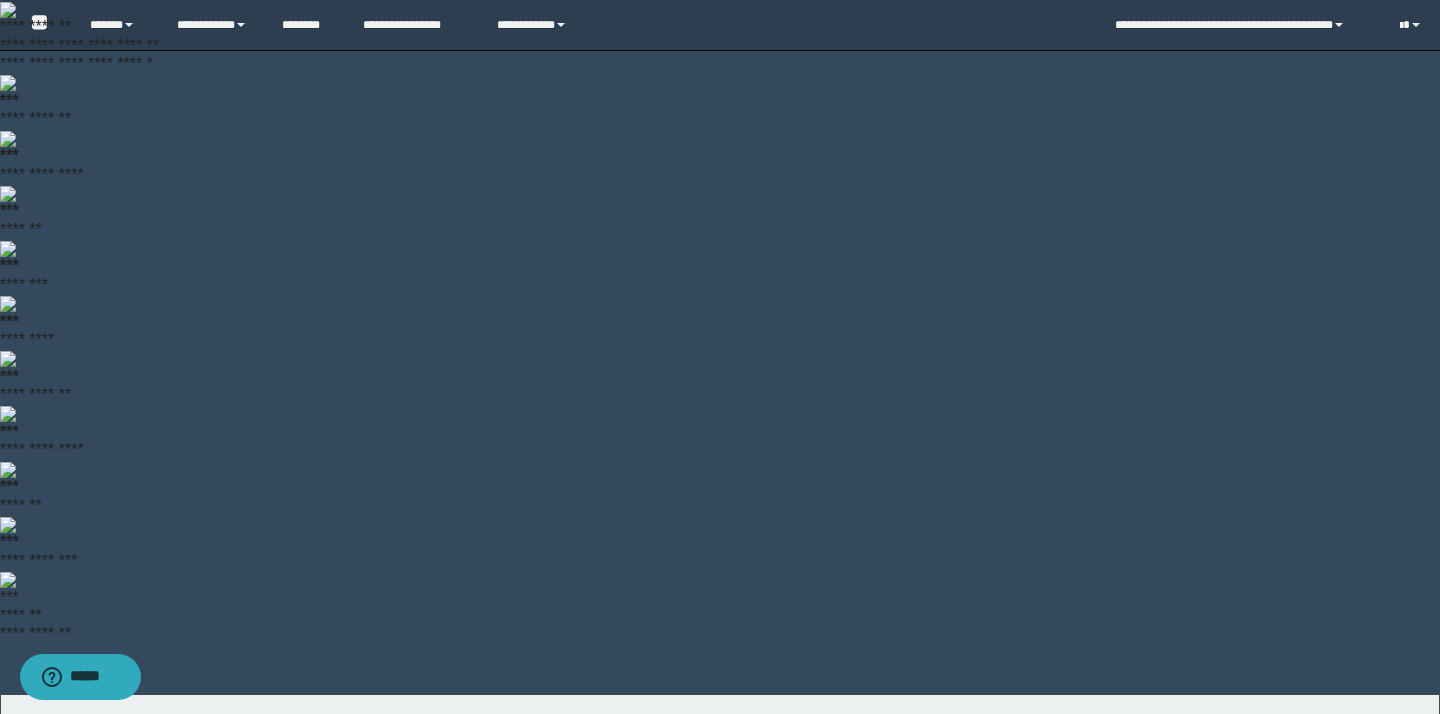 click on "**********" at bounding box center [430, 893] 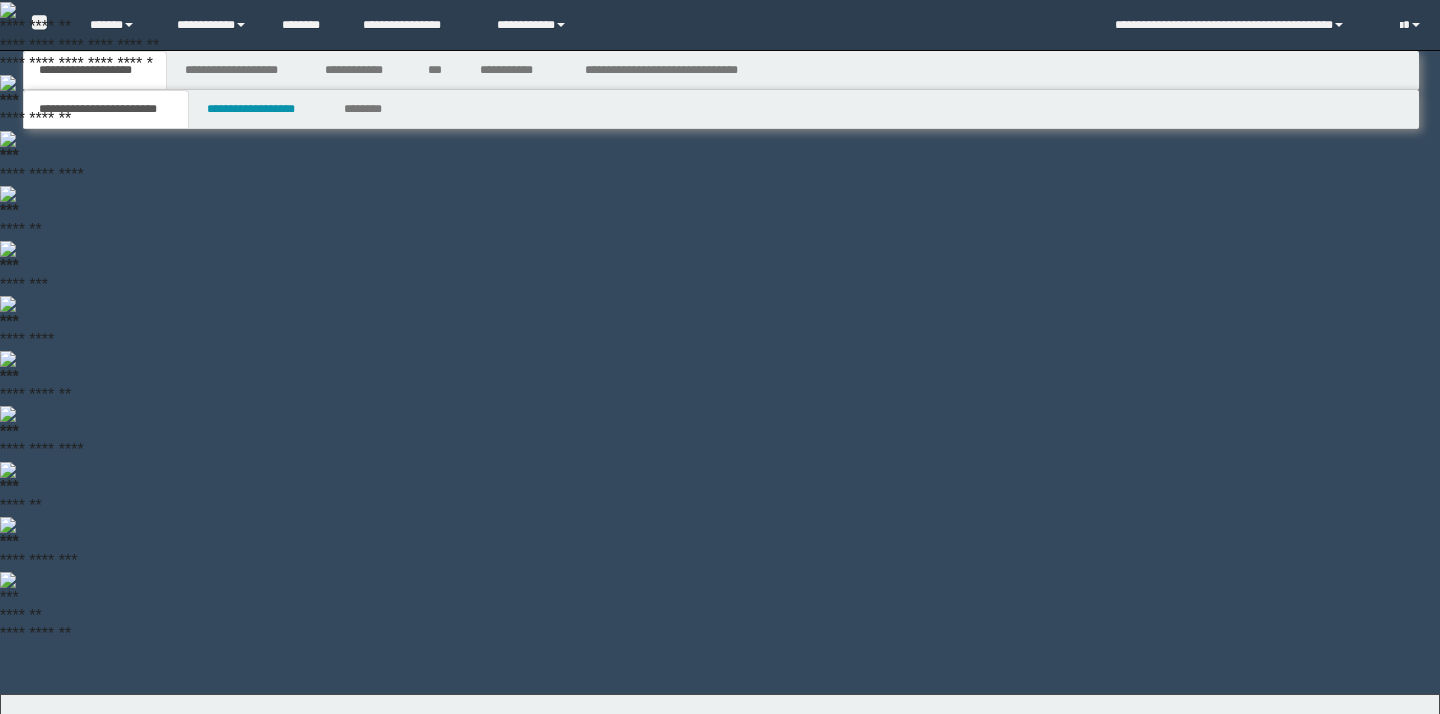 scroll, scrollTop: 0, scrollLeft: 0, axis: both 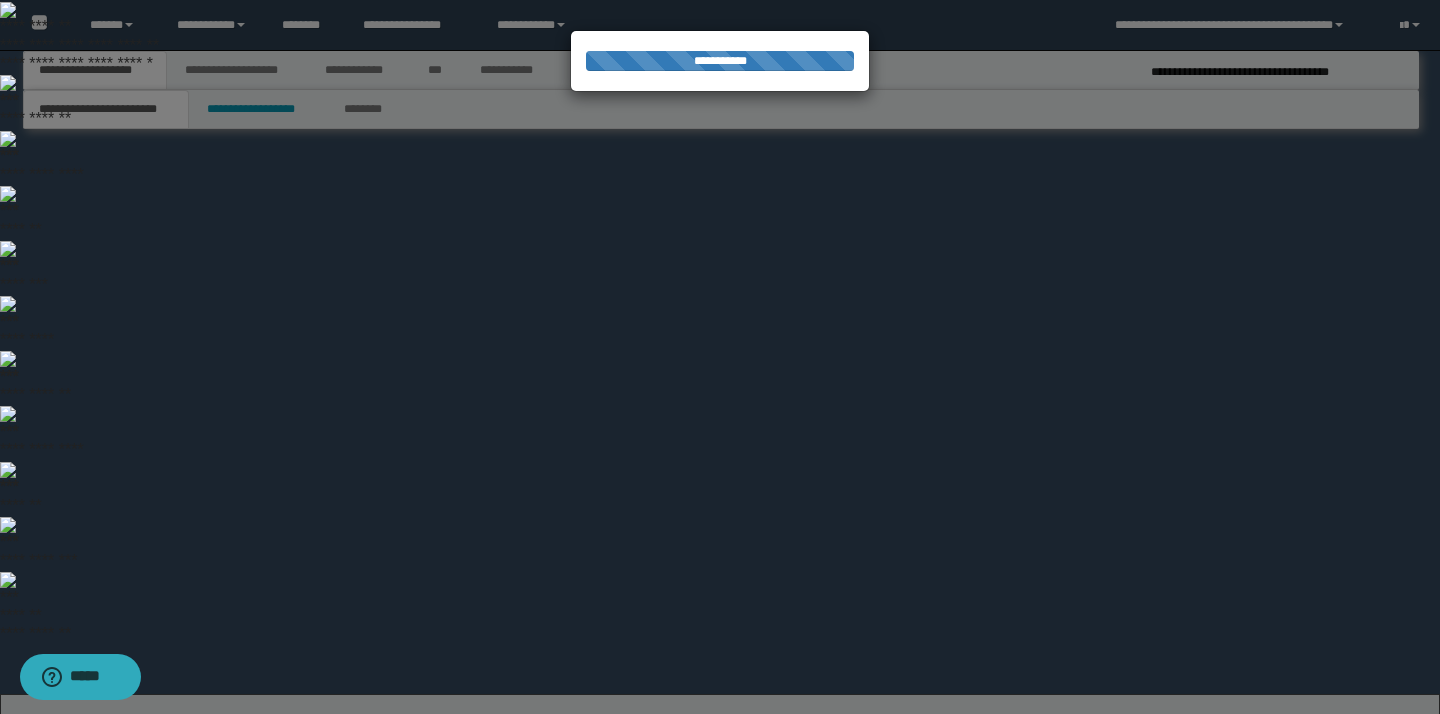 select on "*" 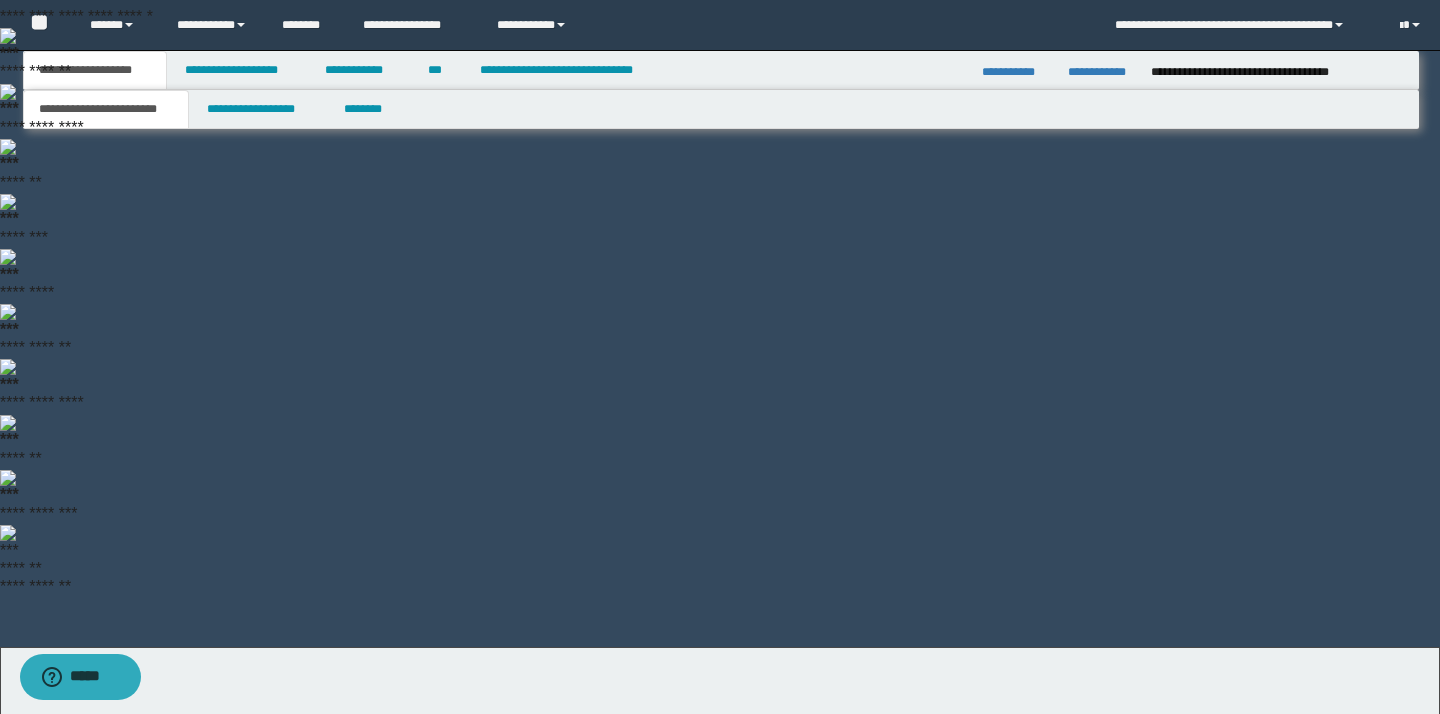 scroll, scrollTop: 170, scrollLeft: 0, axis: vertical 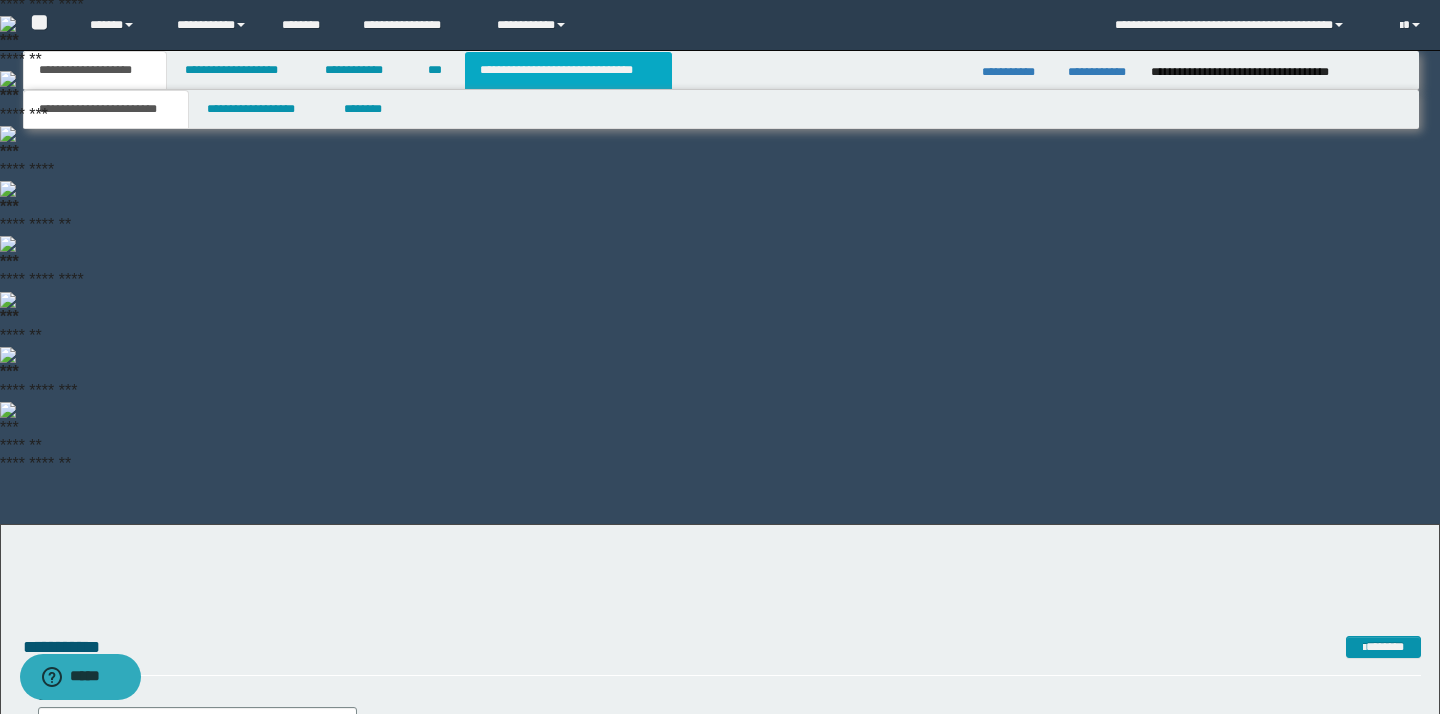 click on "**********" at bounding box center [568, 70] 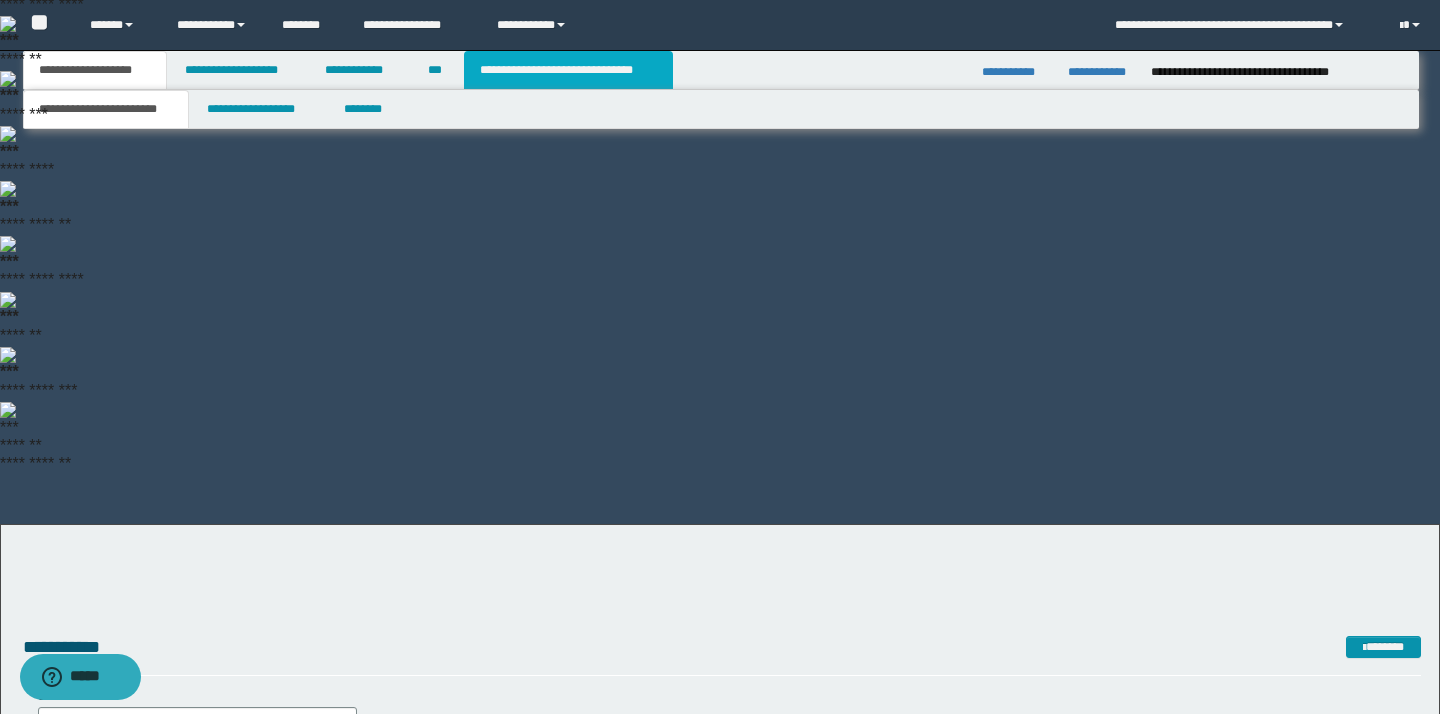 scroll, scrollTop: 0, scrollLeft: 0, axis: both 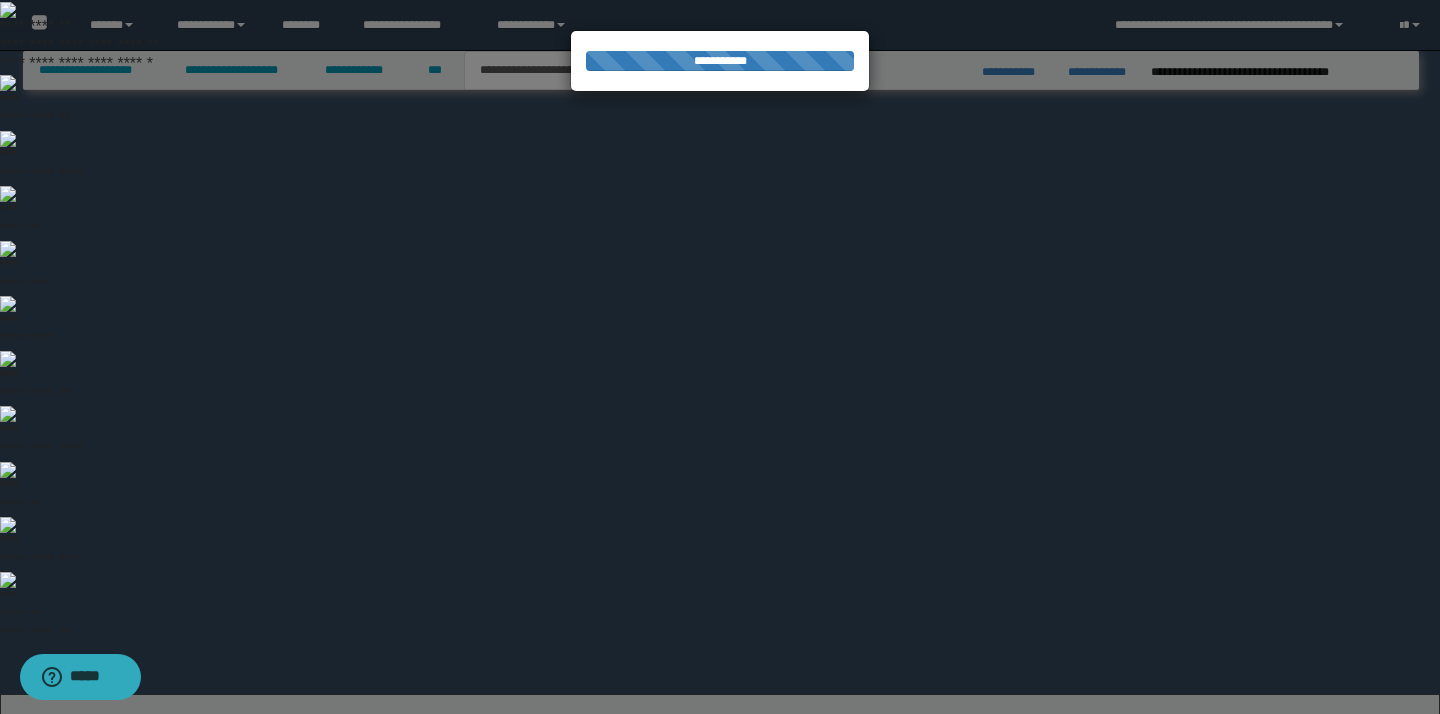 select on "*" 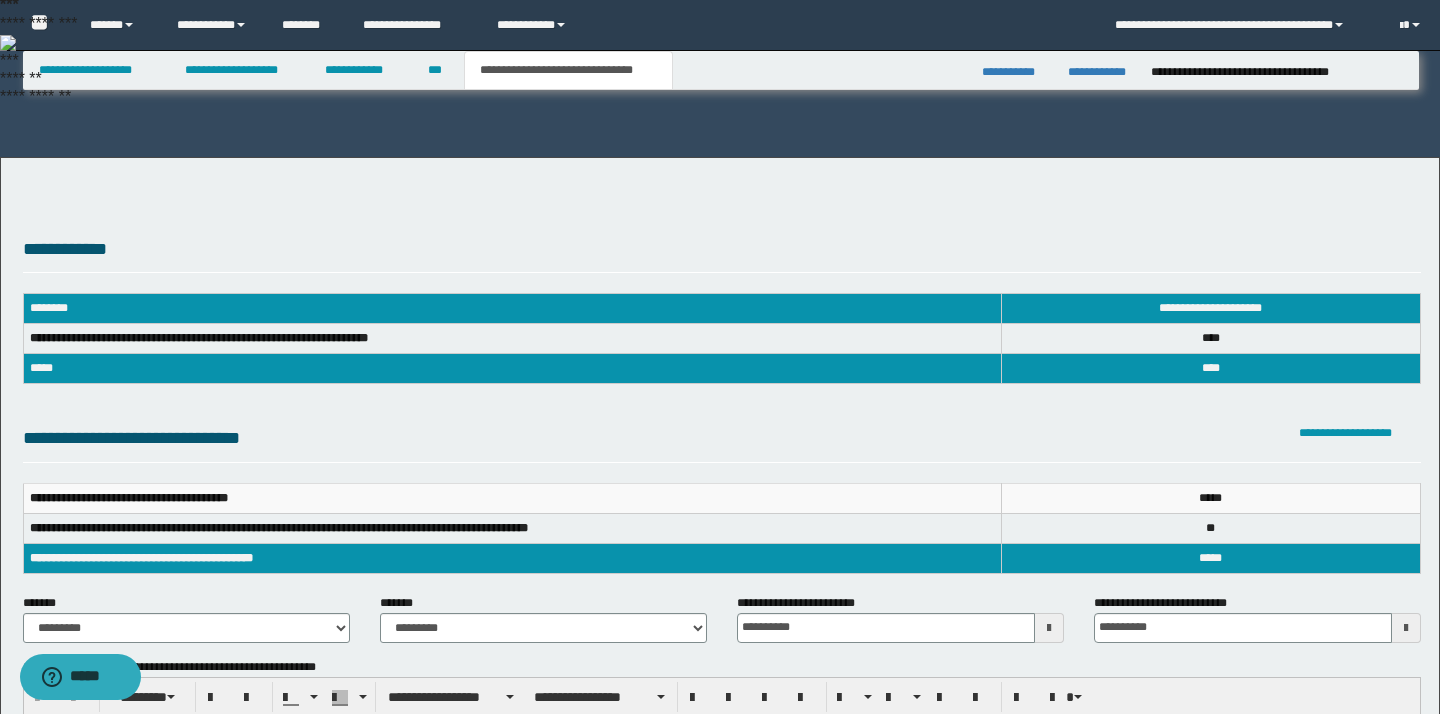 scroll, scrollTop: 0, scrollLeft: 0, axis: both 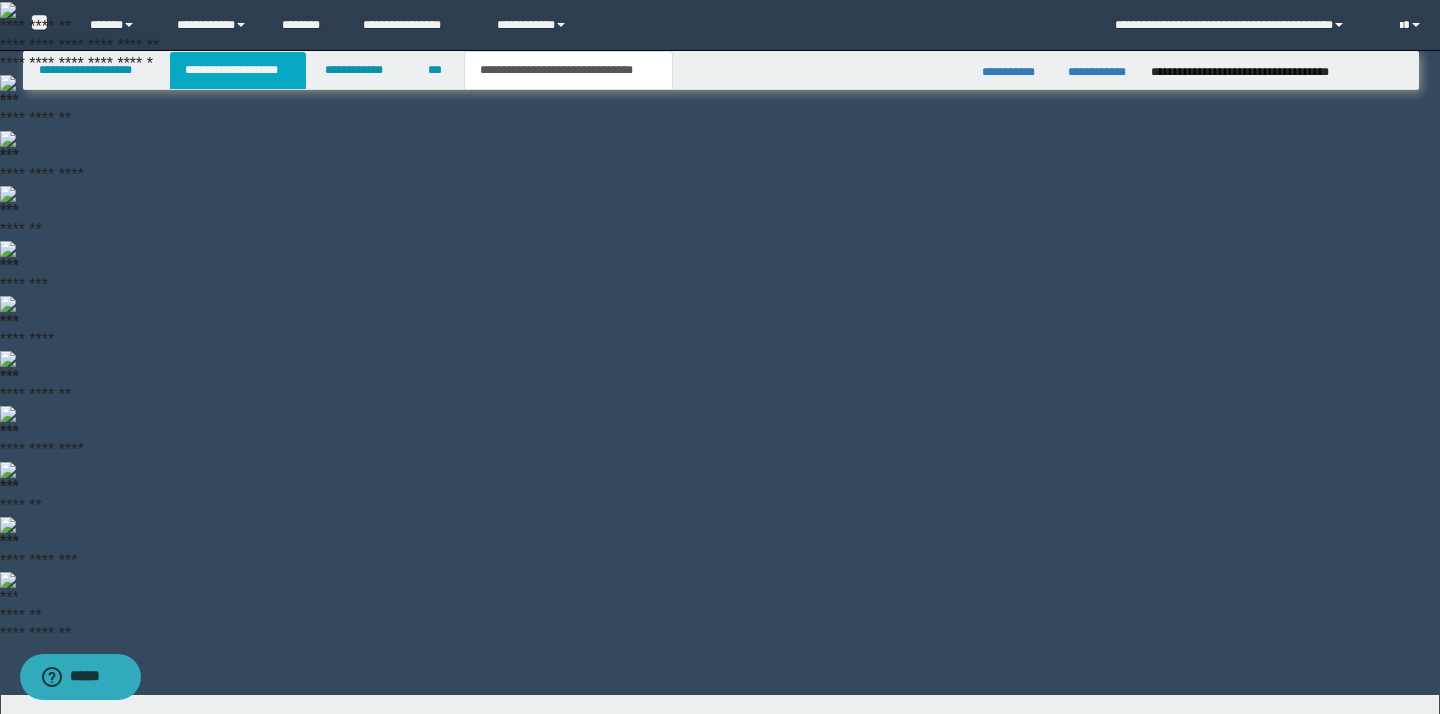 click on "**********" at bounding box center (238, 70) 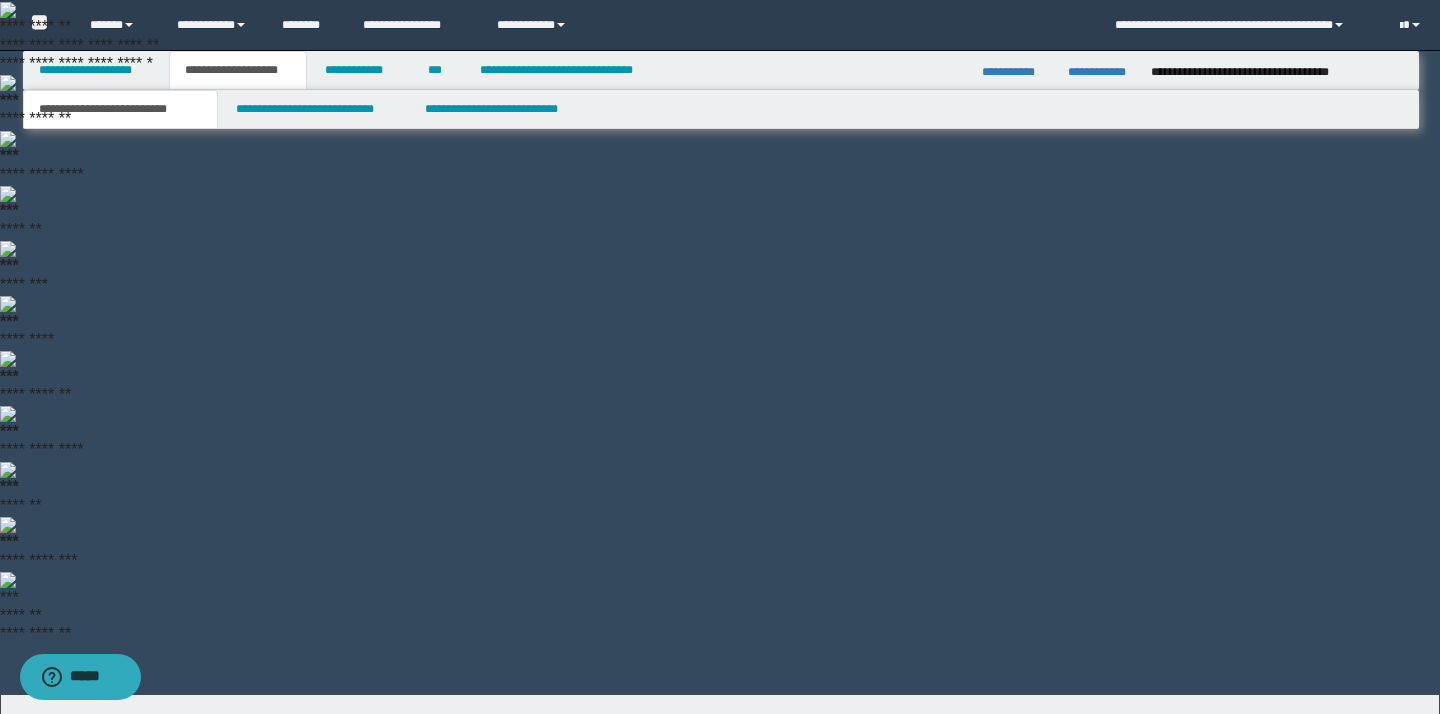 type 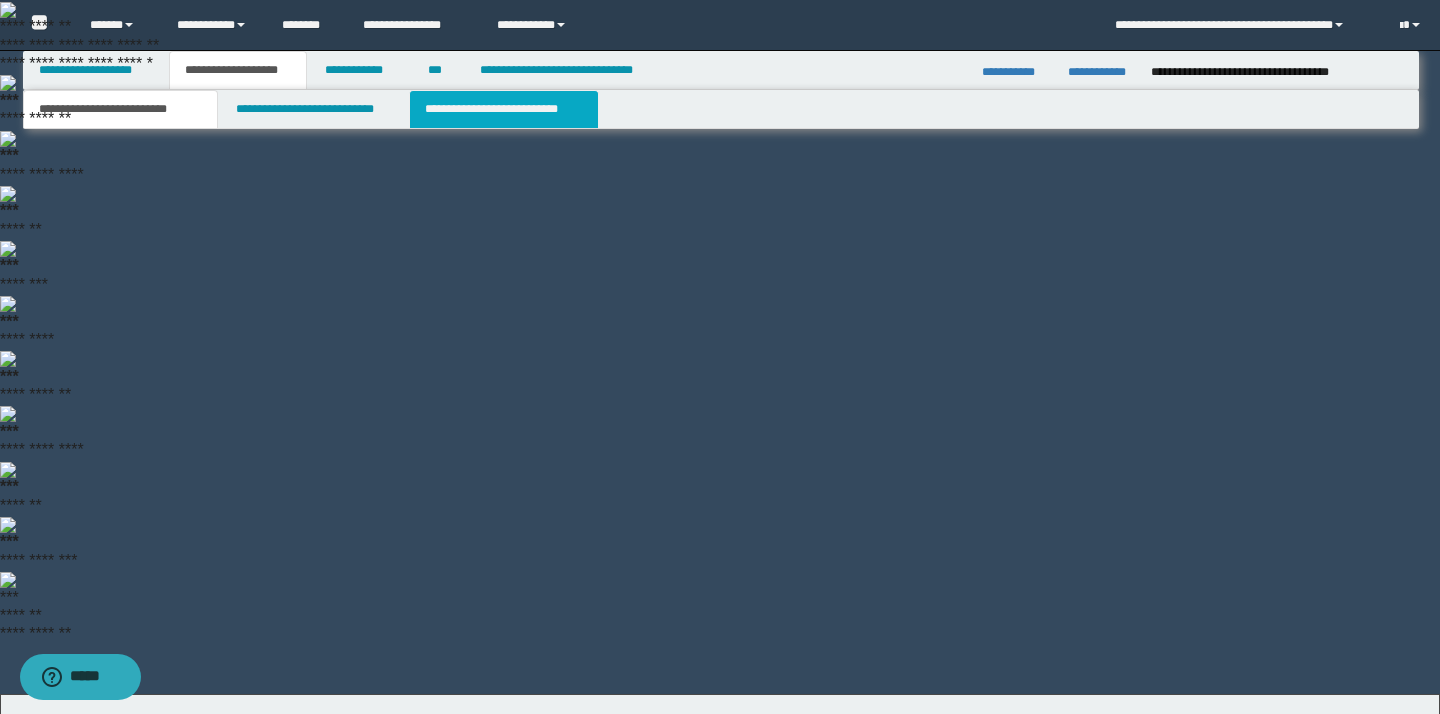 scroll, scrollTop: 0, scrollLeft: 0, axis: both 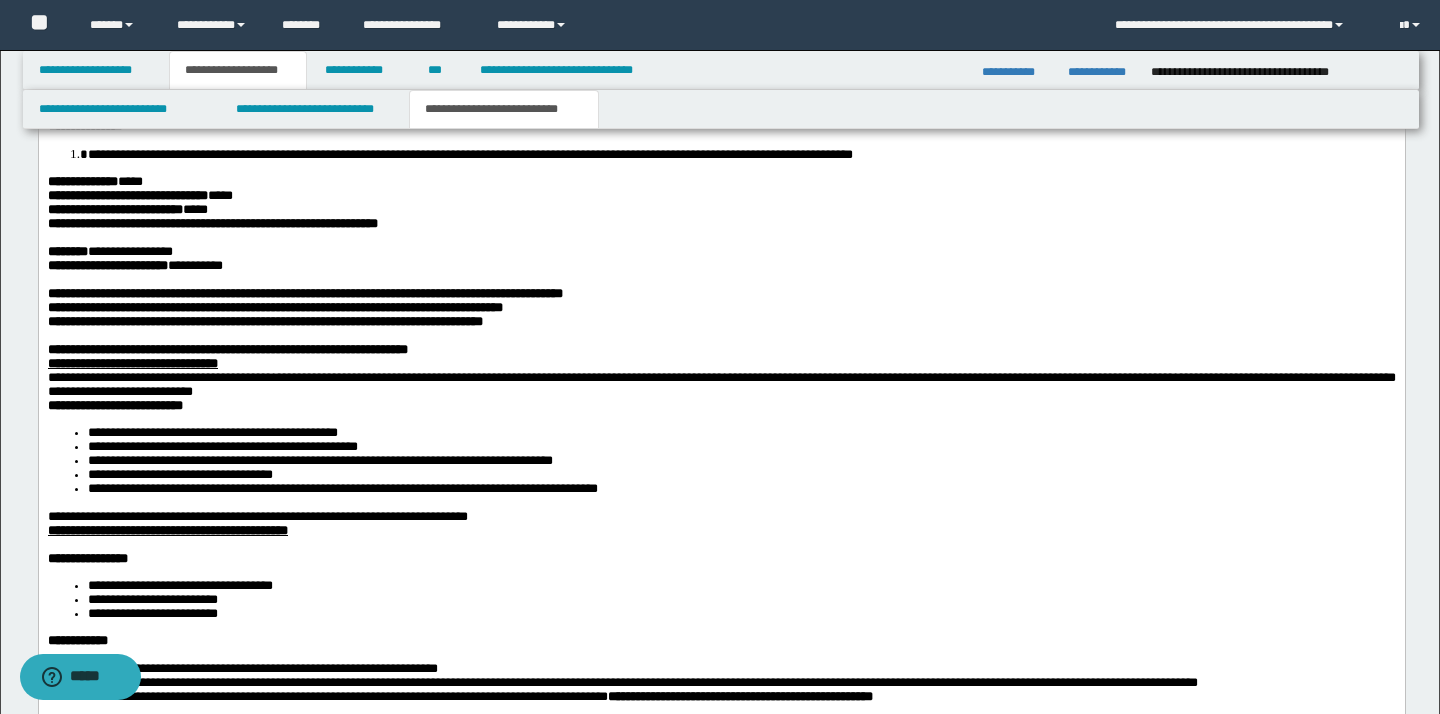 click on "**********" at bounding box center [109, 836] 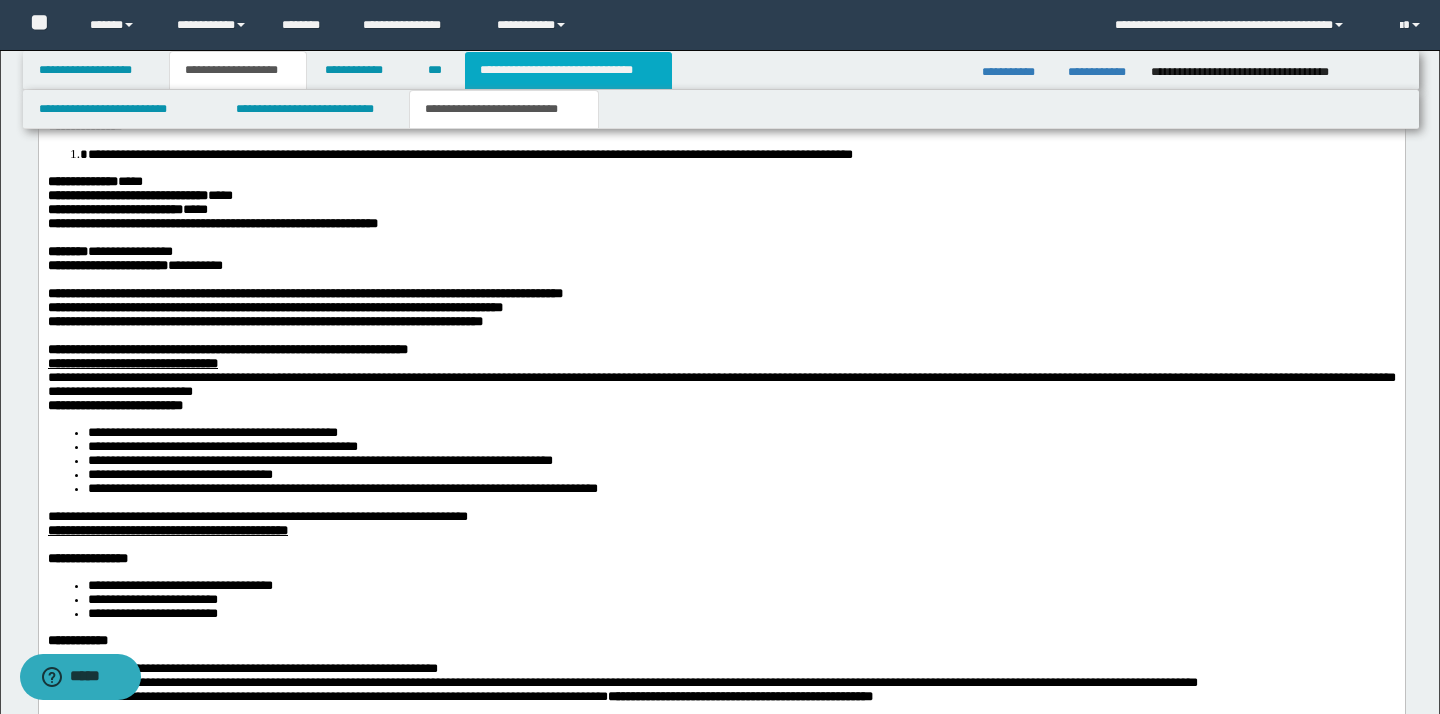 click on "**********" at bounding box center [568, 70] 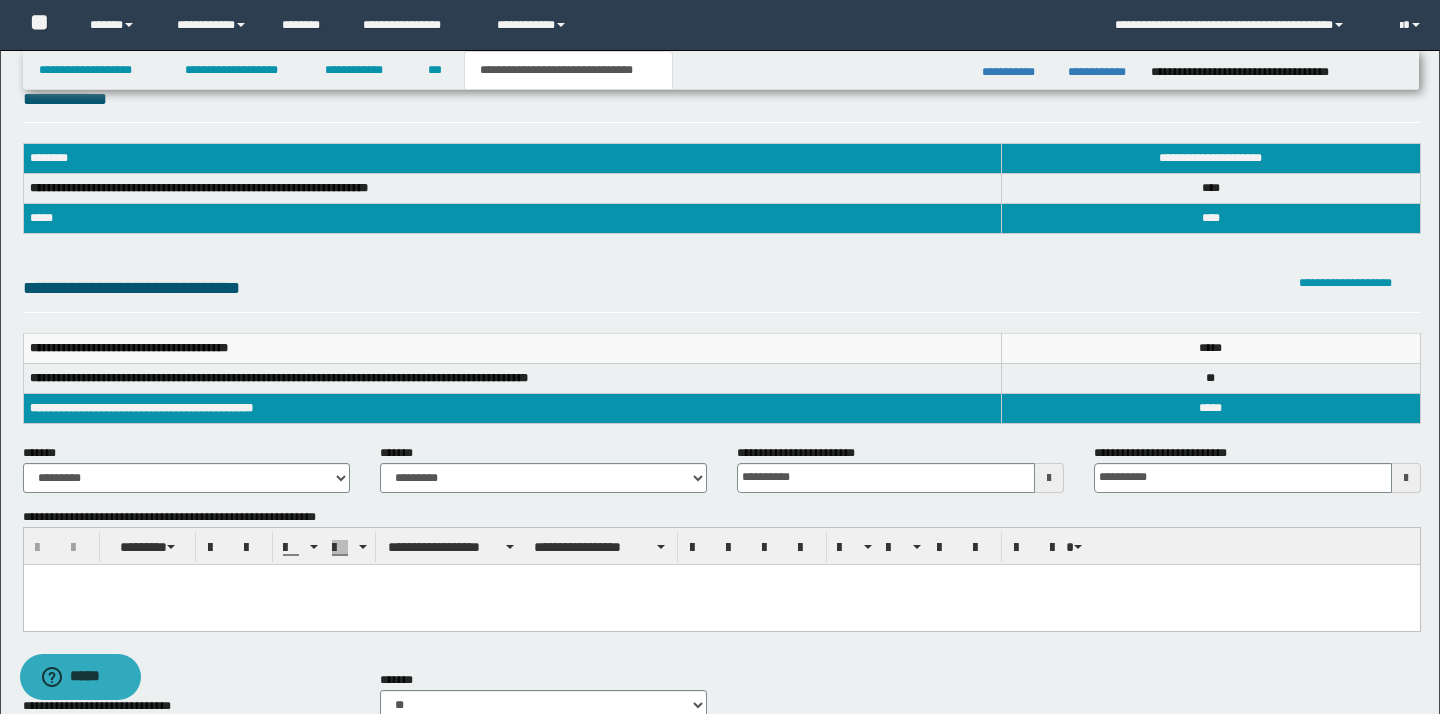 click on "**********" at bounding box center [1211, 1246] 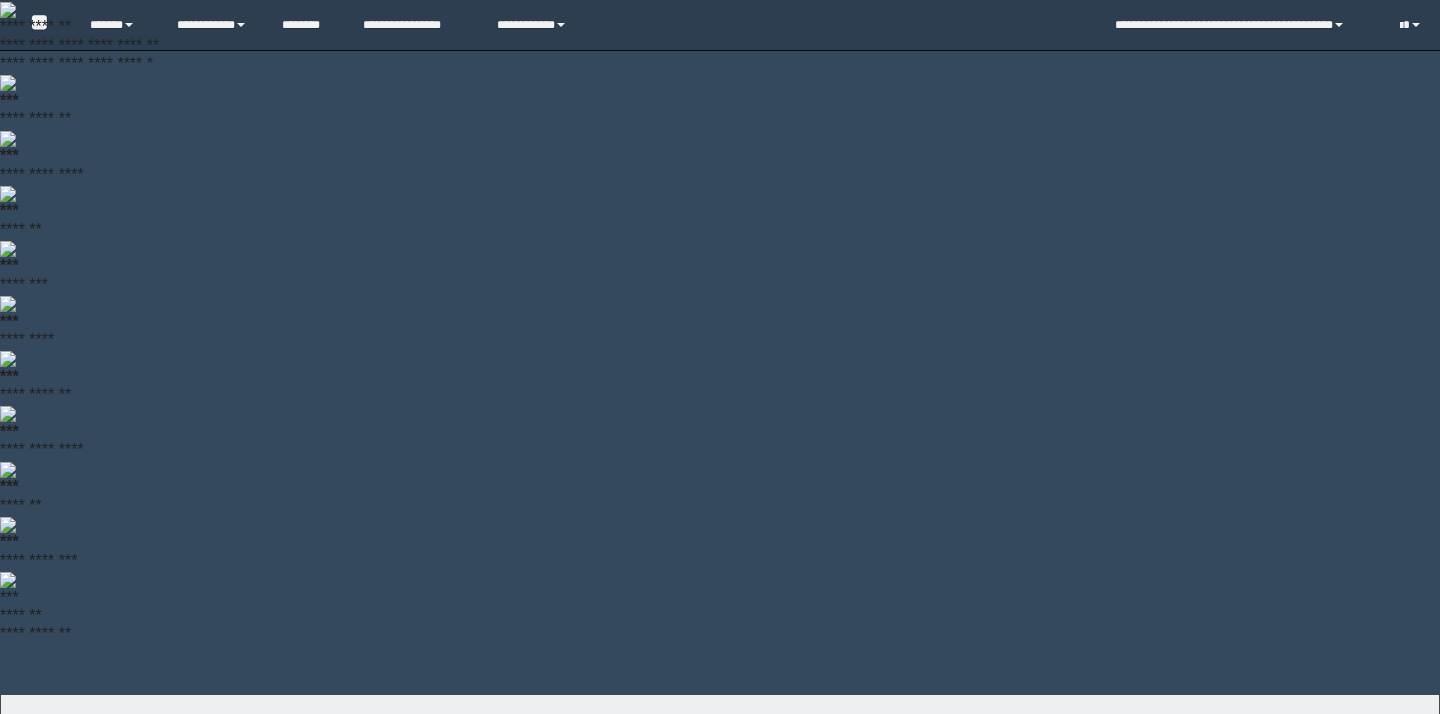 scroll, scrollTop: 0, scrollLeft: 0, axis: both 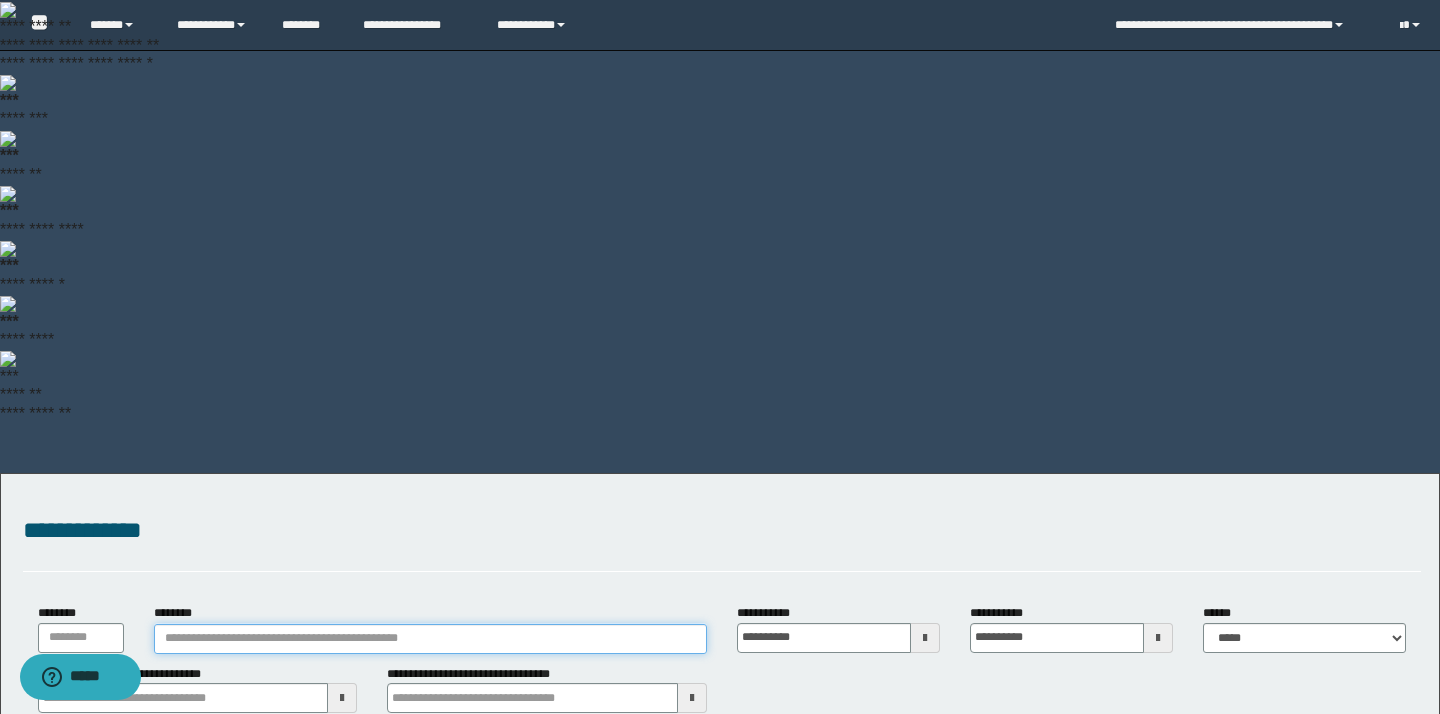 click on "********" at bounding box center [430, 639] 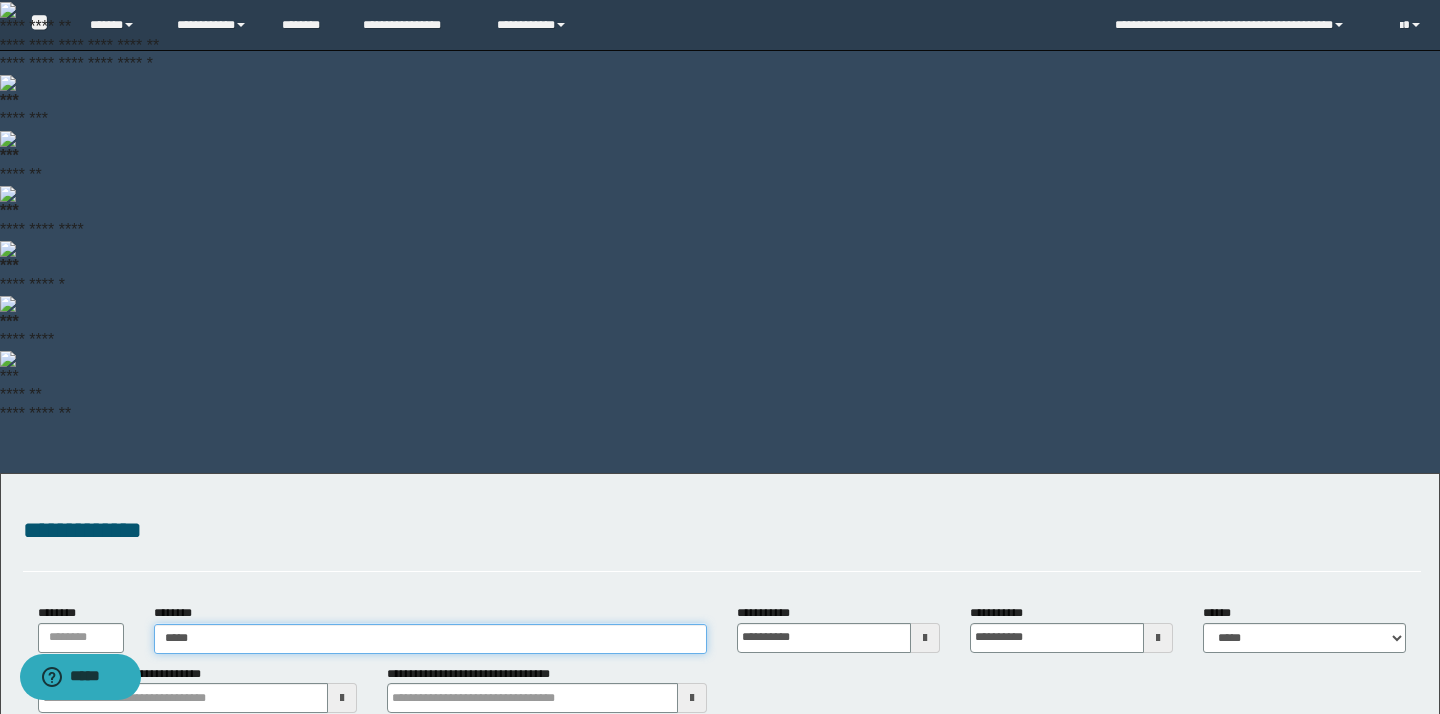 type on "******" 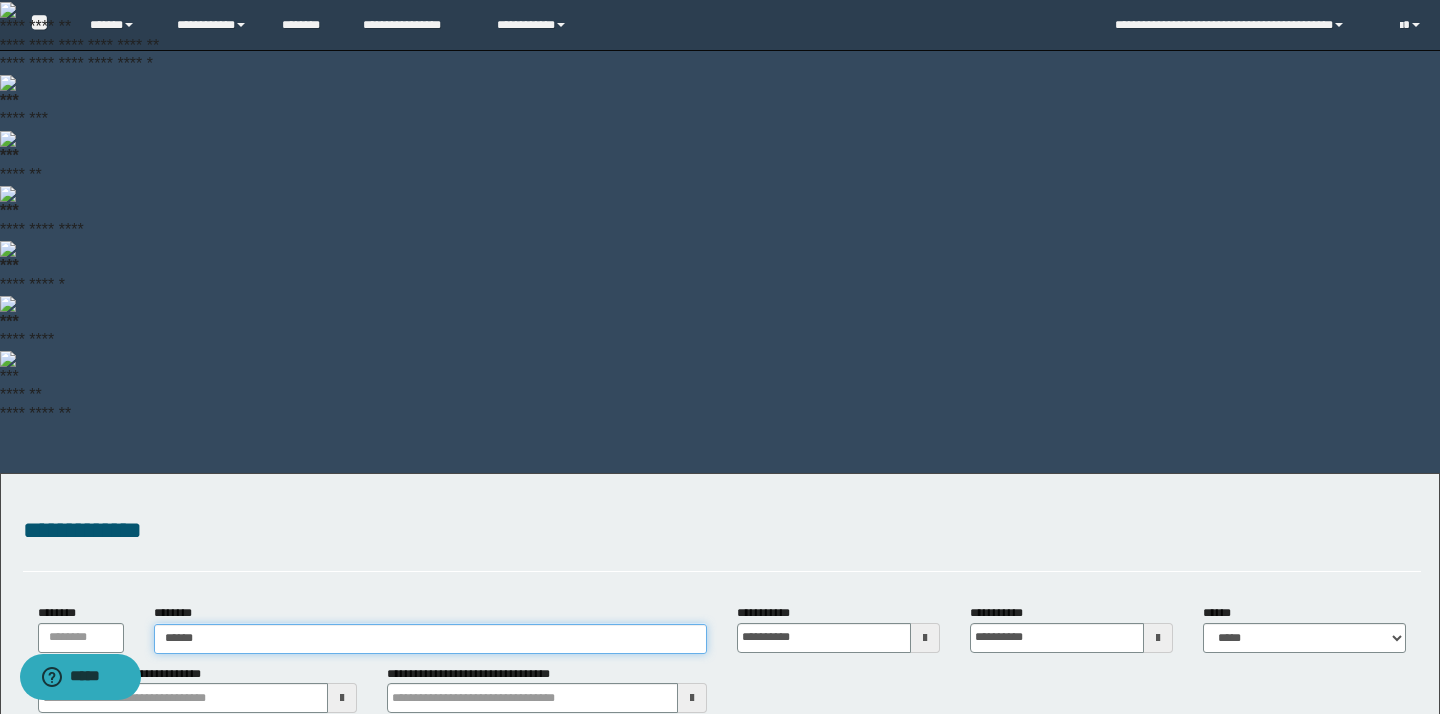 type on "******" 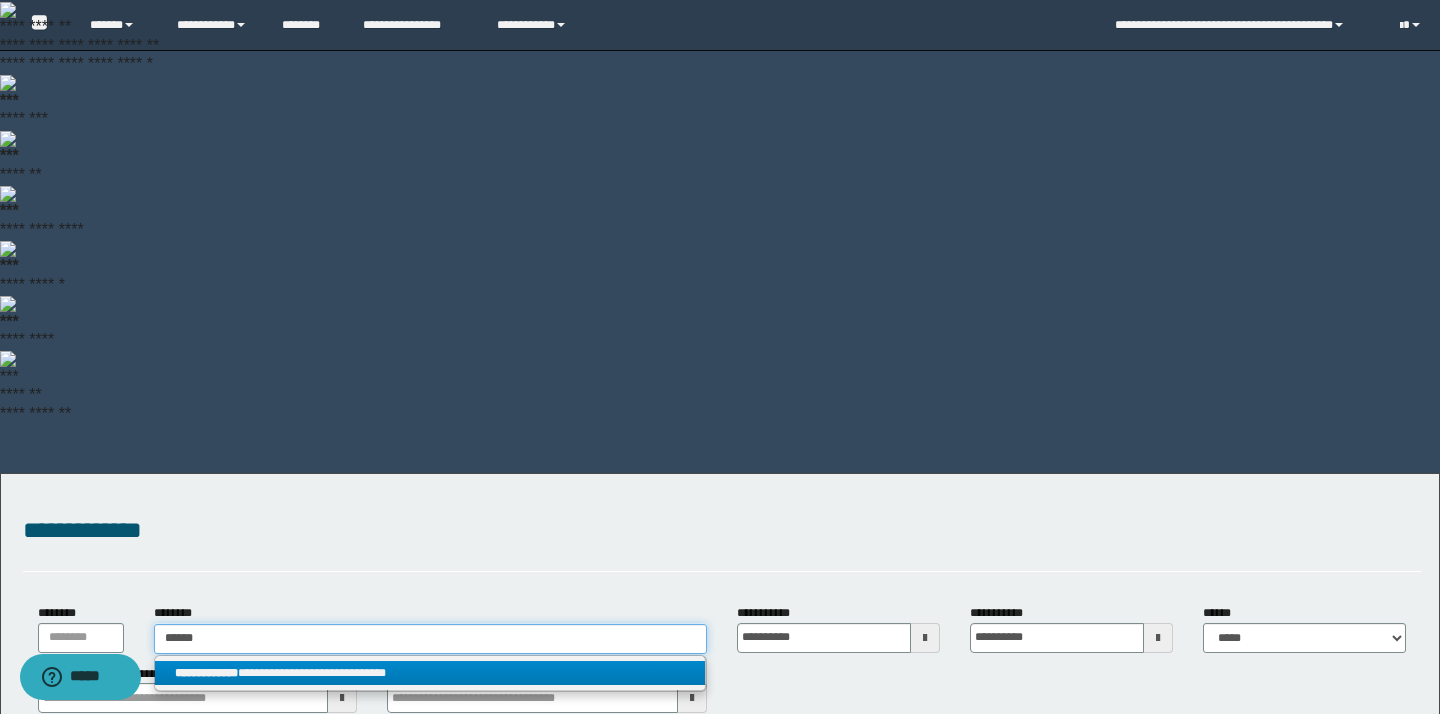 type on "******" 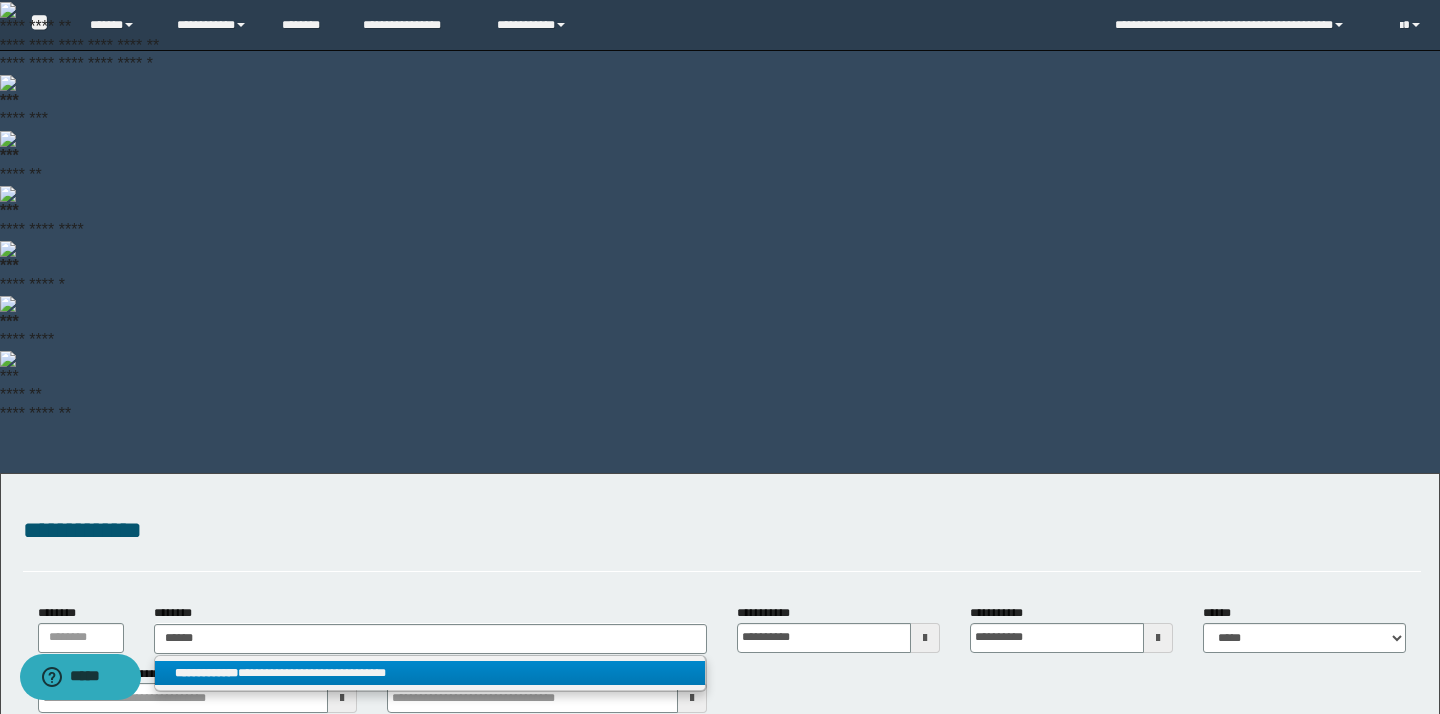 click on "**********" at bounding box center [430, 673] 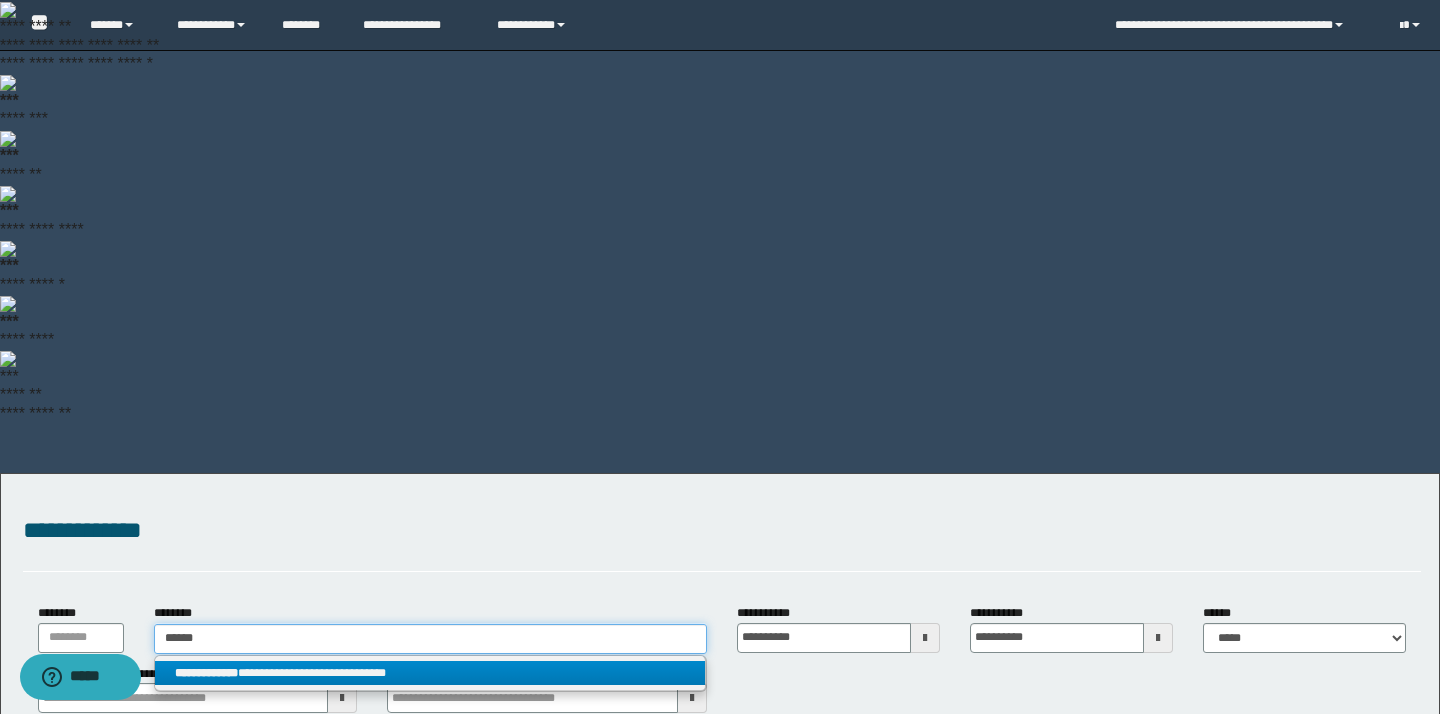 type 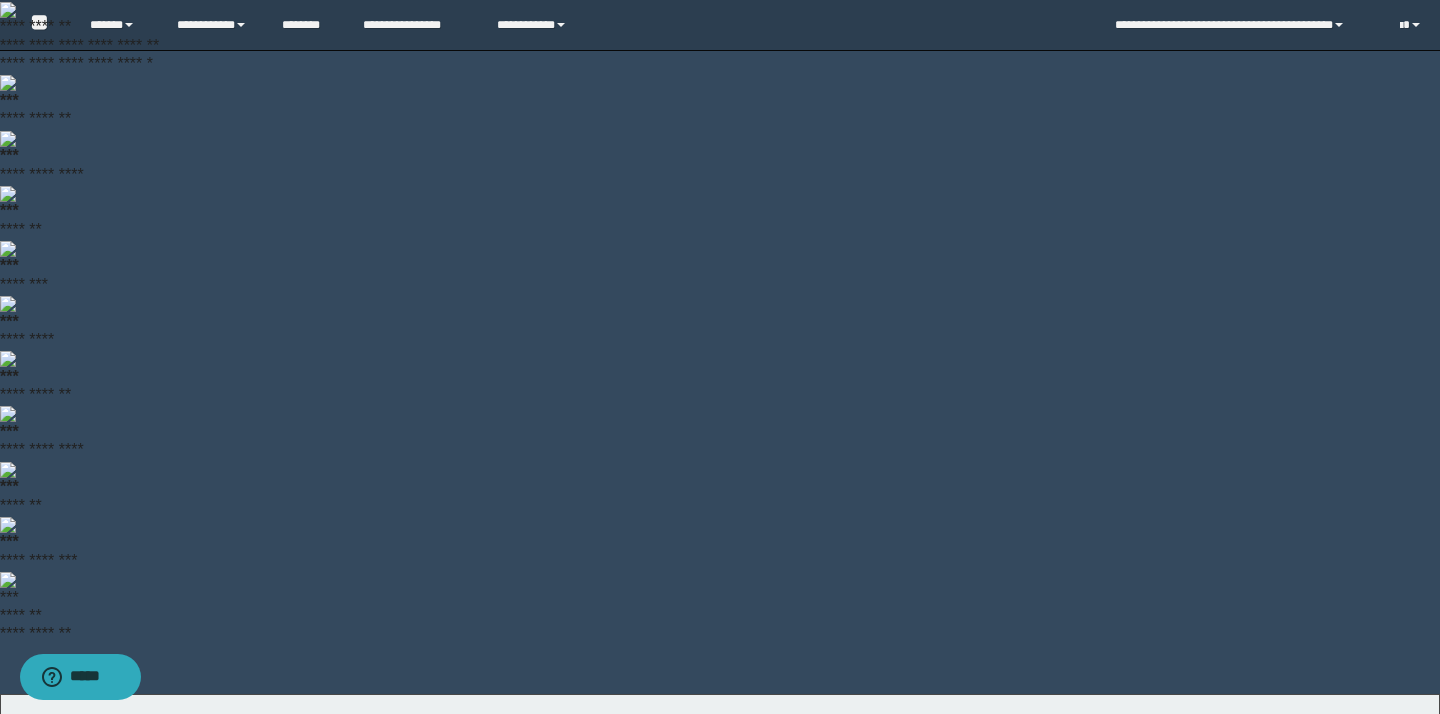 click on "**********" at bounding box center (1354, 1054) 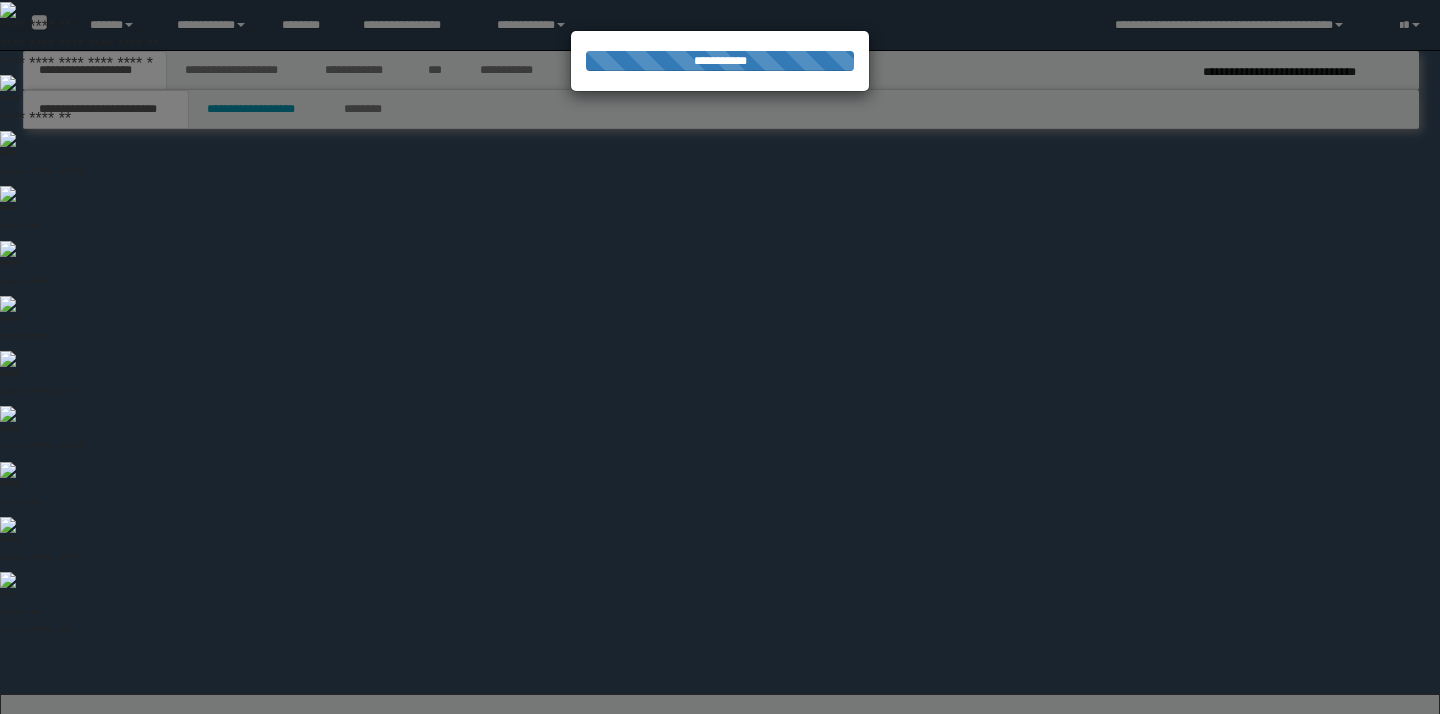 scroll, scrollTop: 0, scrollLeft: 0, axis: both 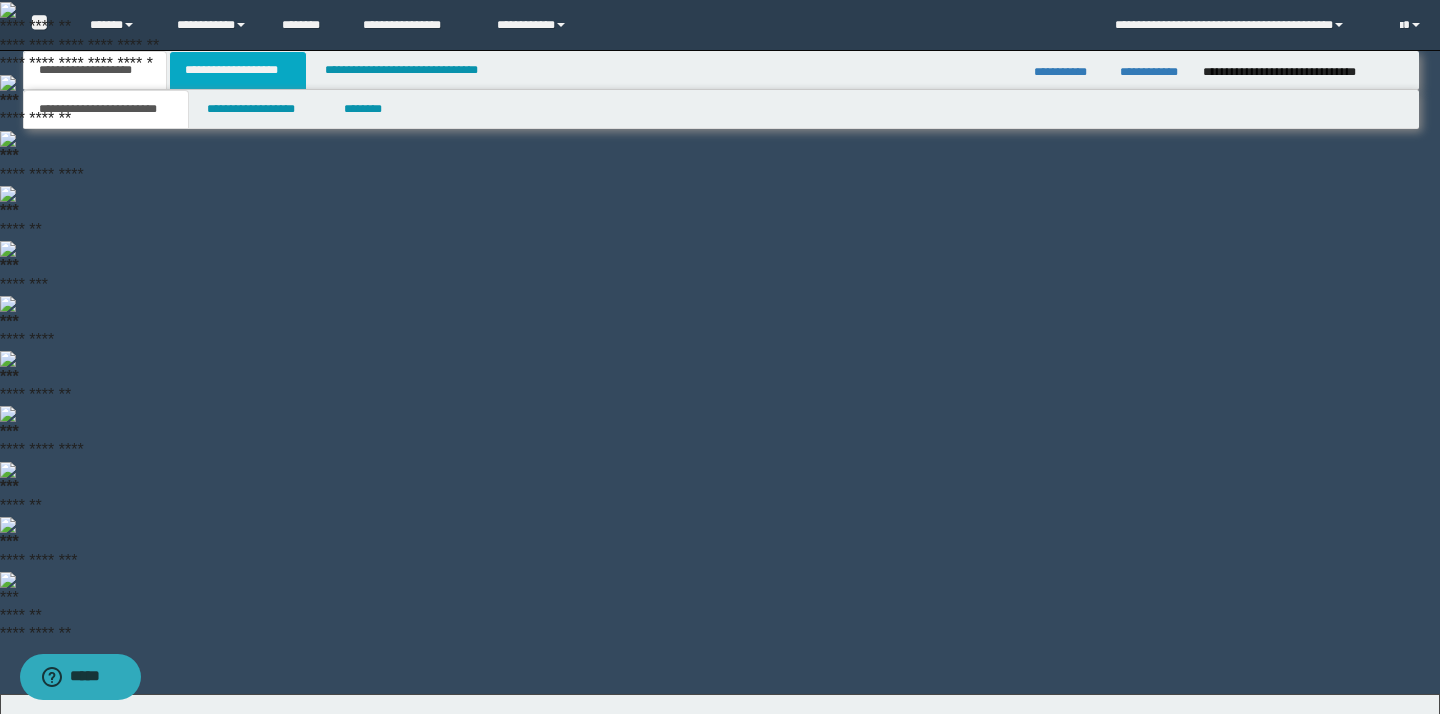 click on "**********" at bounding box center [238, 70] 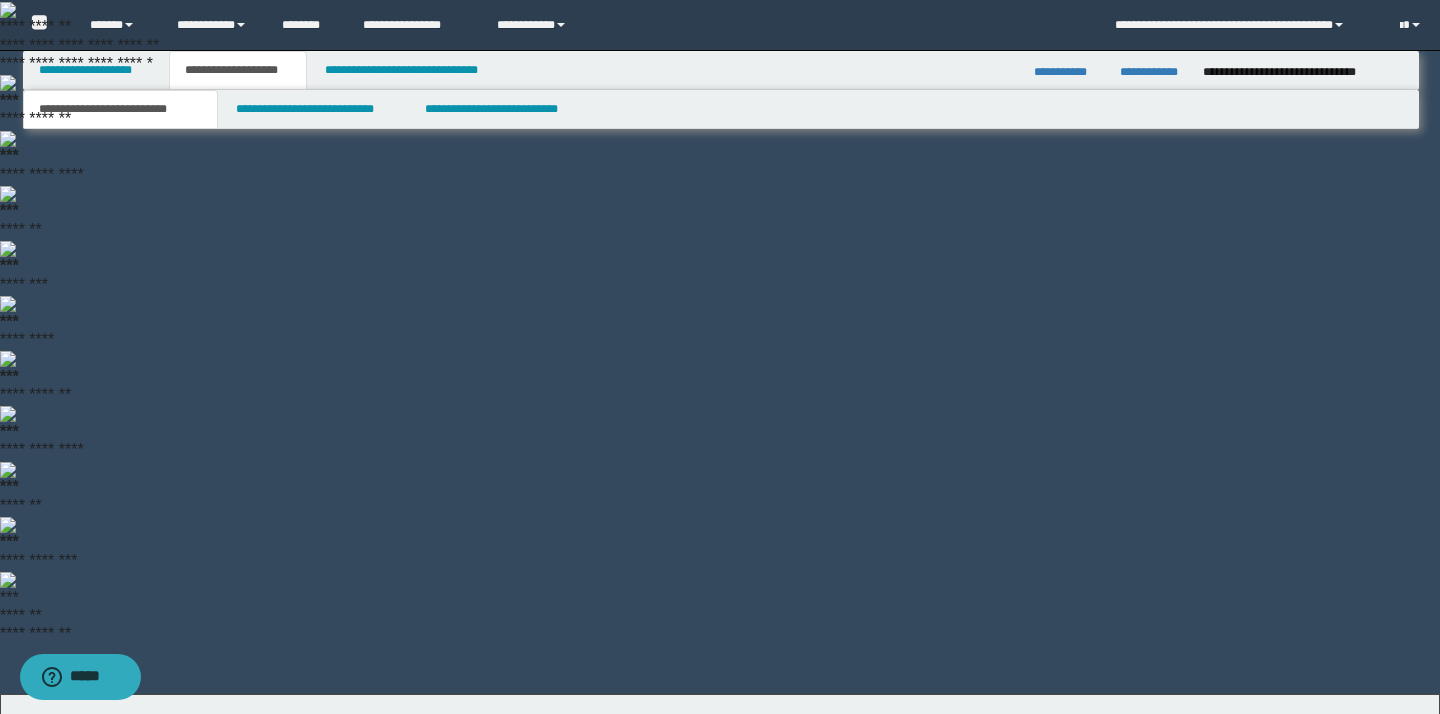 click at bounding box center [720, 357] 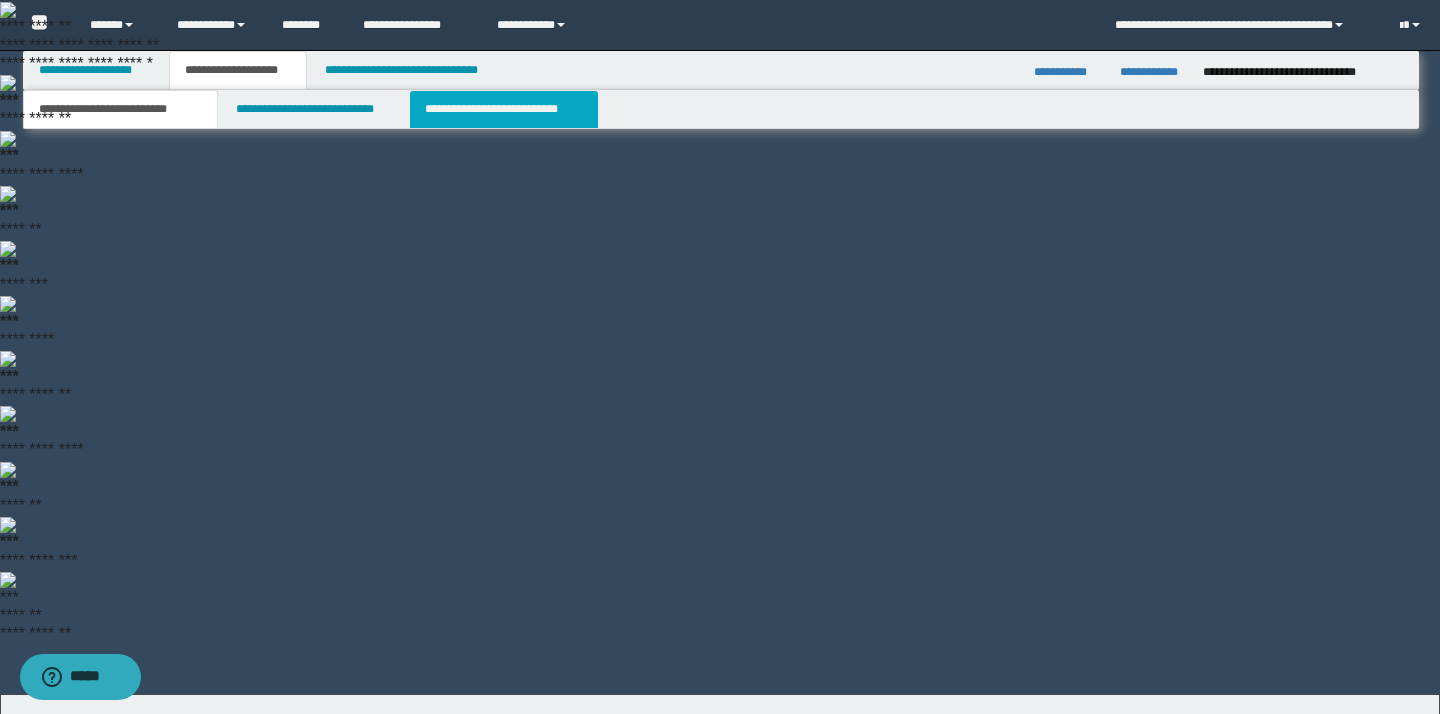 click on "**********" at bounding box center [504, 109] 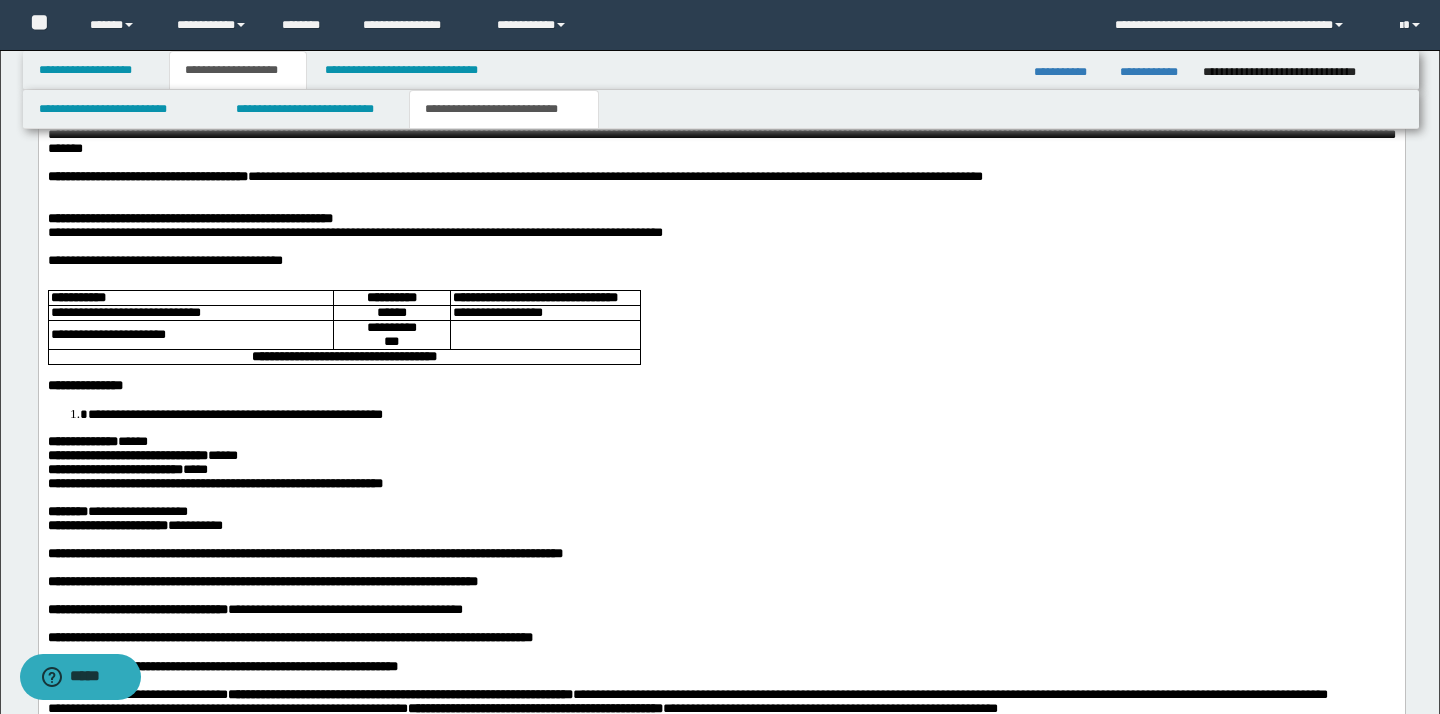 scroll, scrollTop: 2959, scrollLeft: 0, axis: vertical 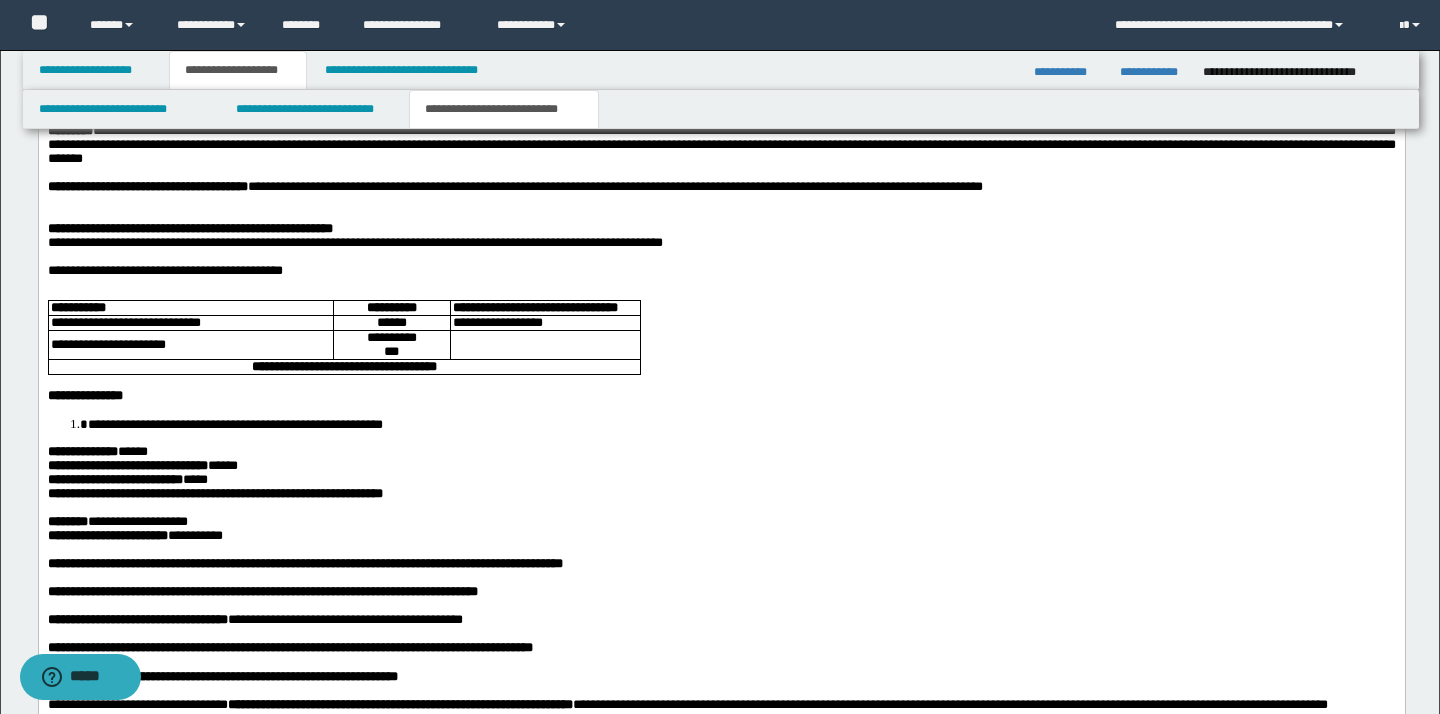 click on "**********" at bounding box center [302, 829] 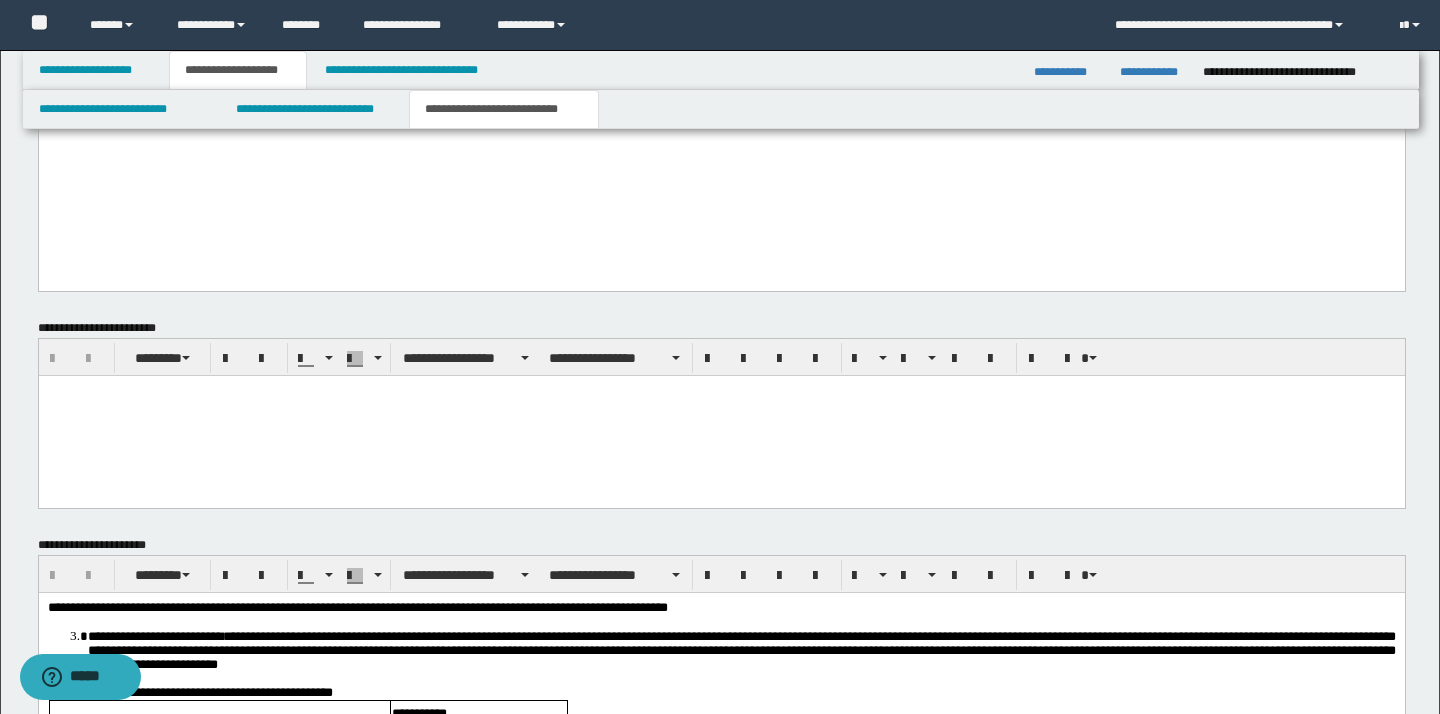 scroll, scrollTop: 4217, scrollLeft: 0, axis: vertical 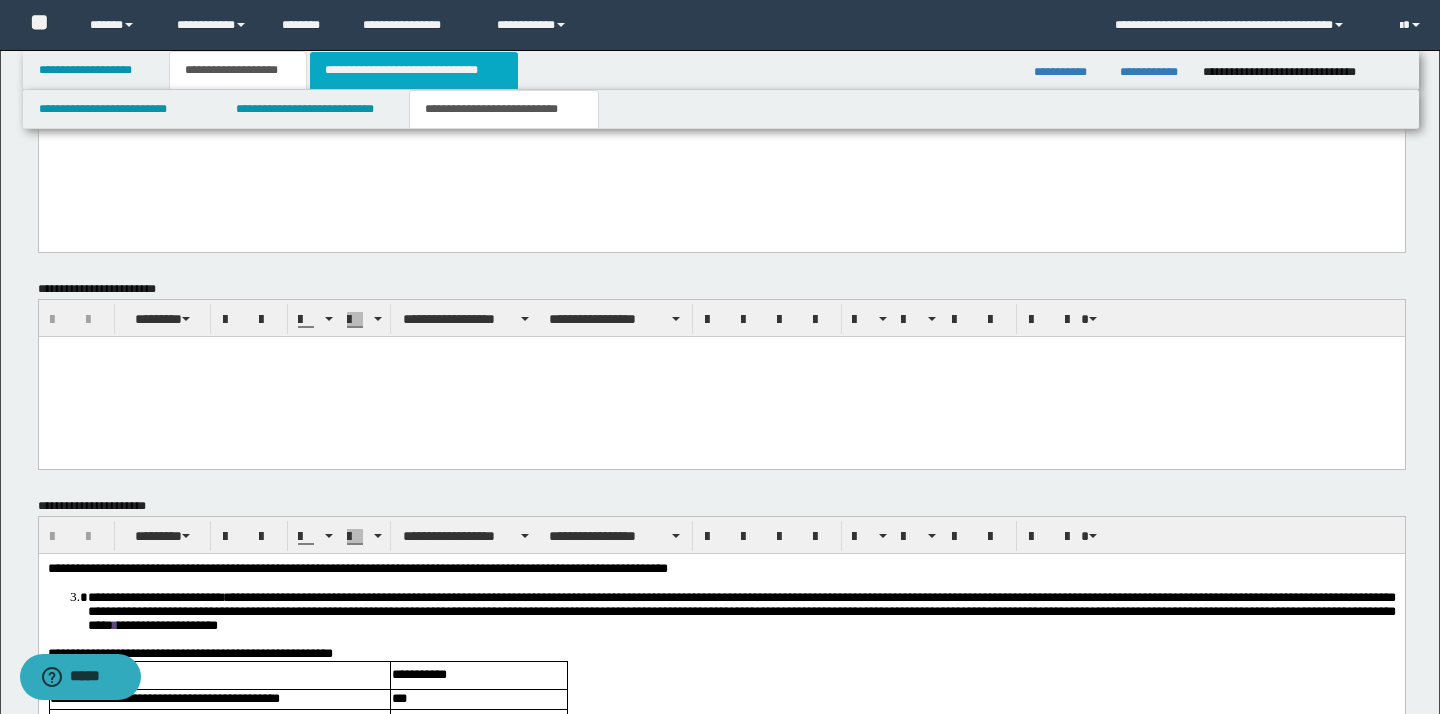 click on "**********" at bounding box center [413, 70] 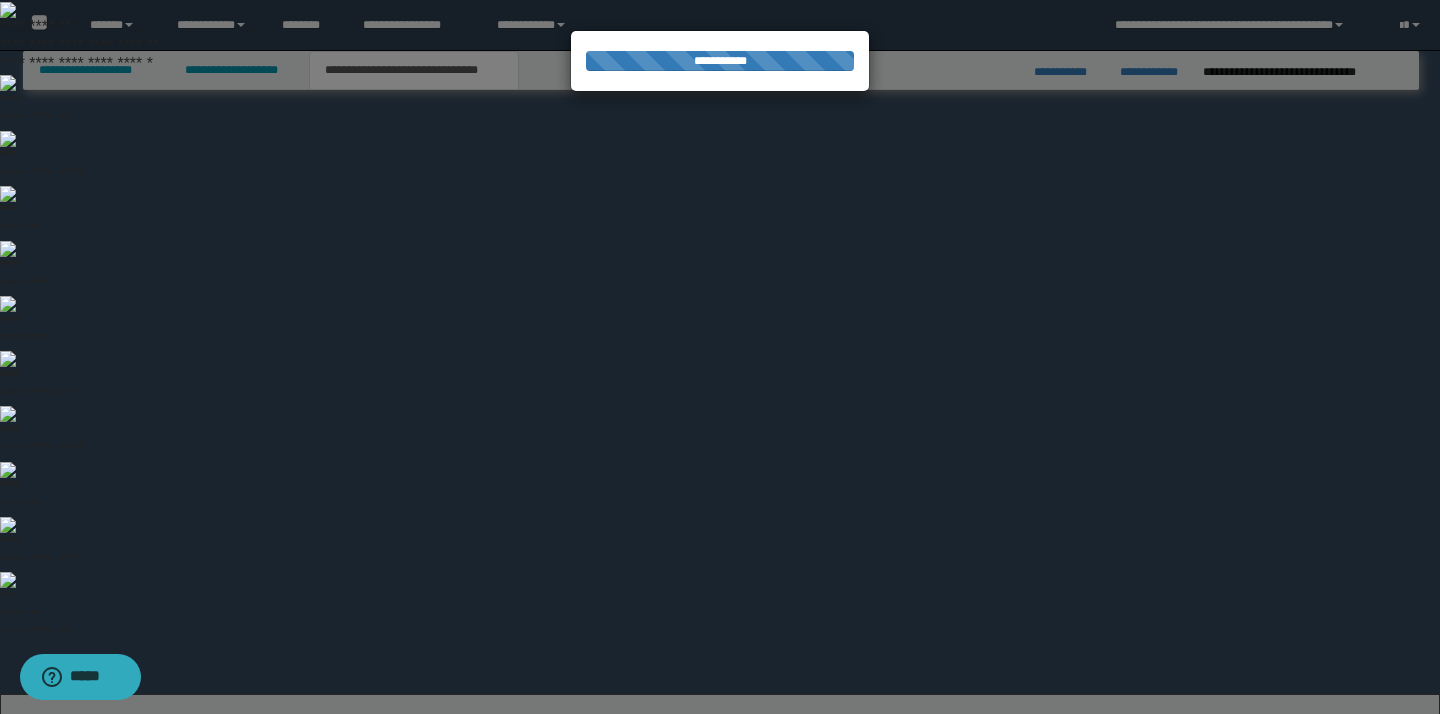 select on "*" 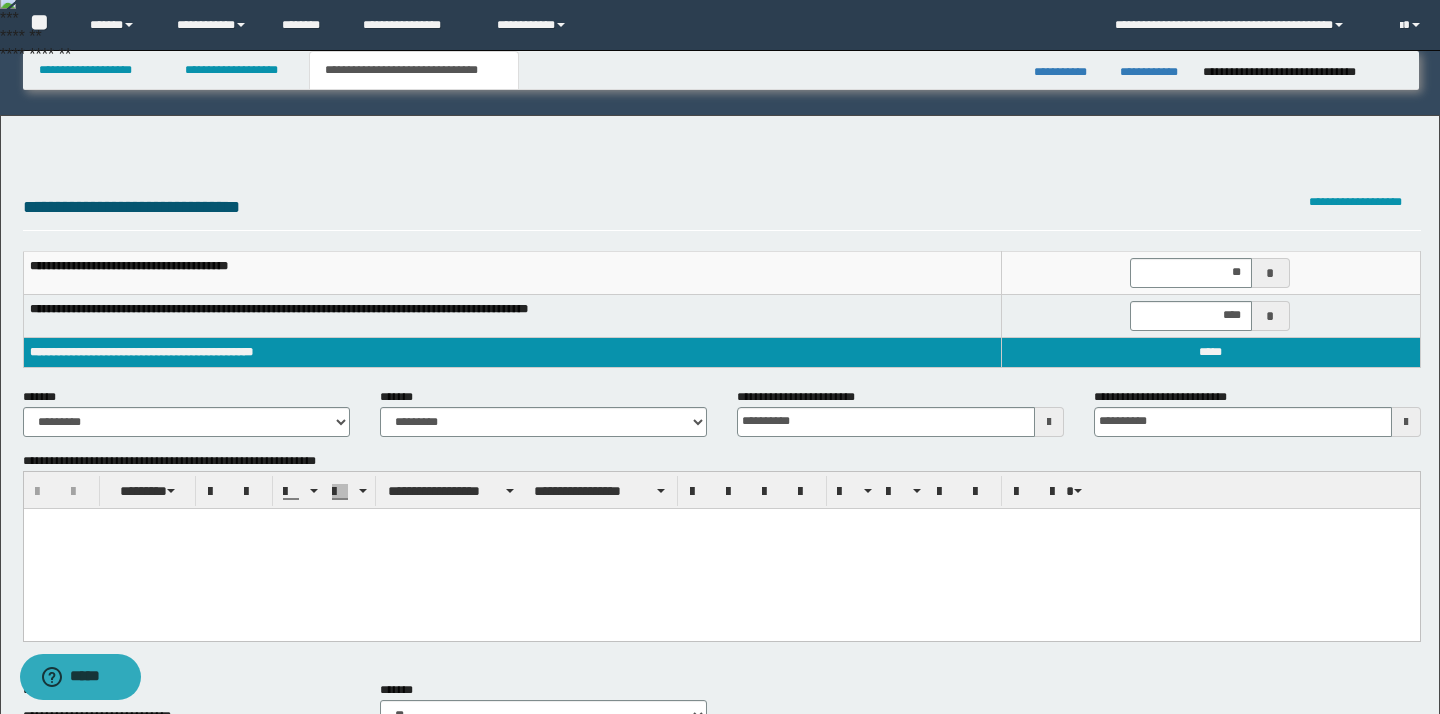 scroll, scrollTop: 589, scrollLeft: 0, axis: vertical 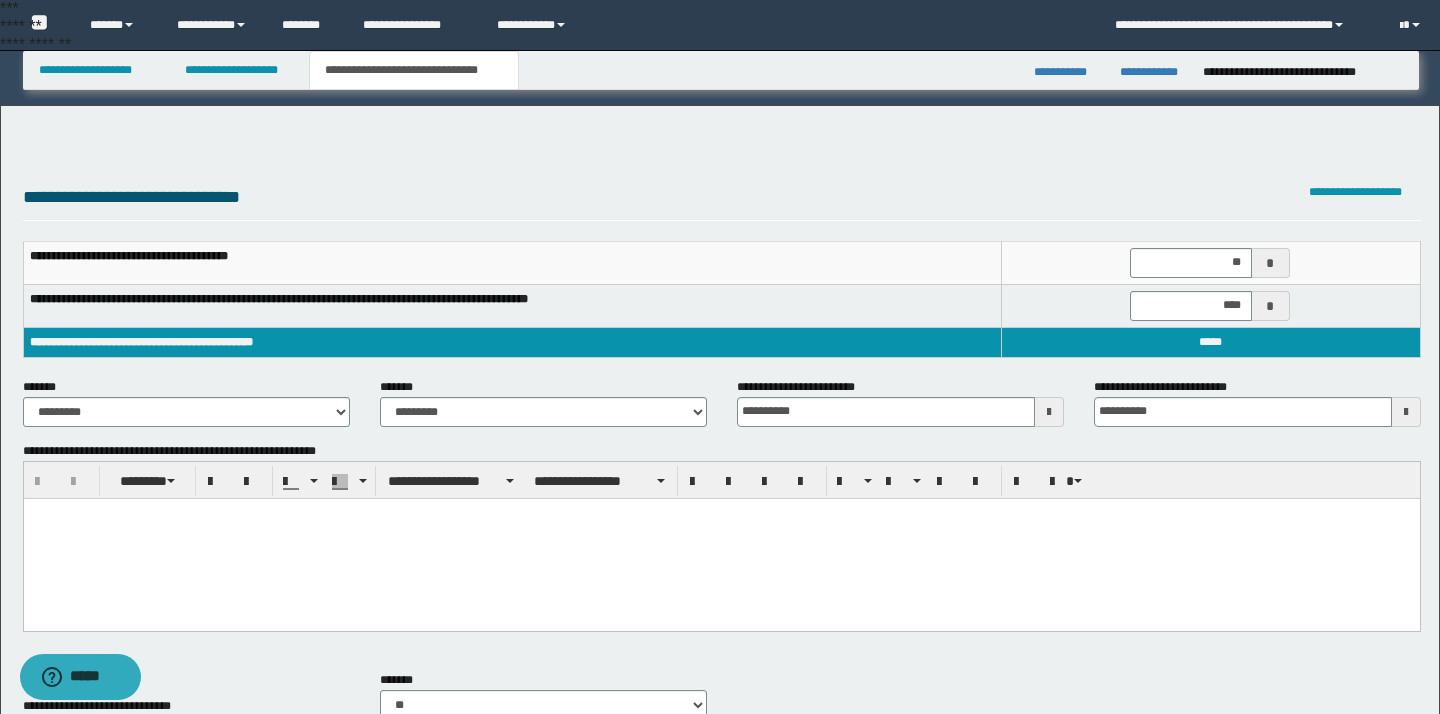 click on "**********" at bounding box center [1211, 1246] 